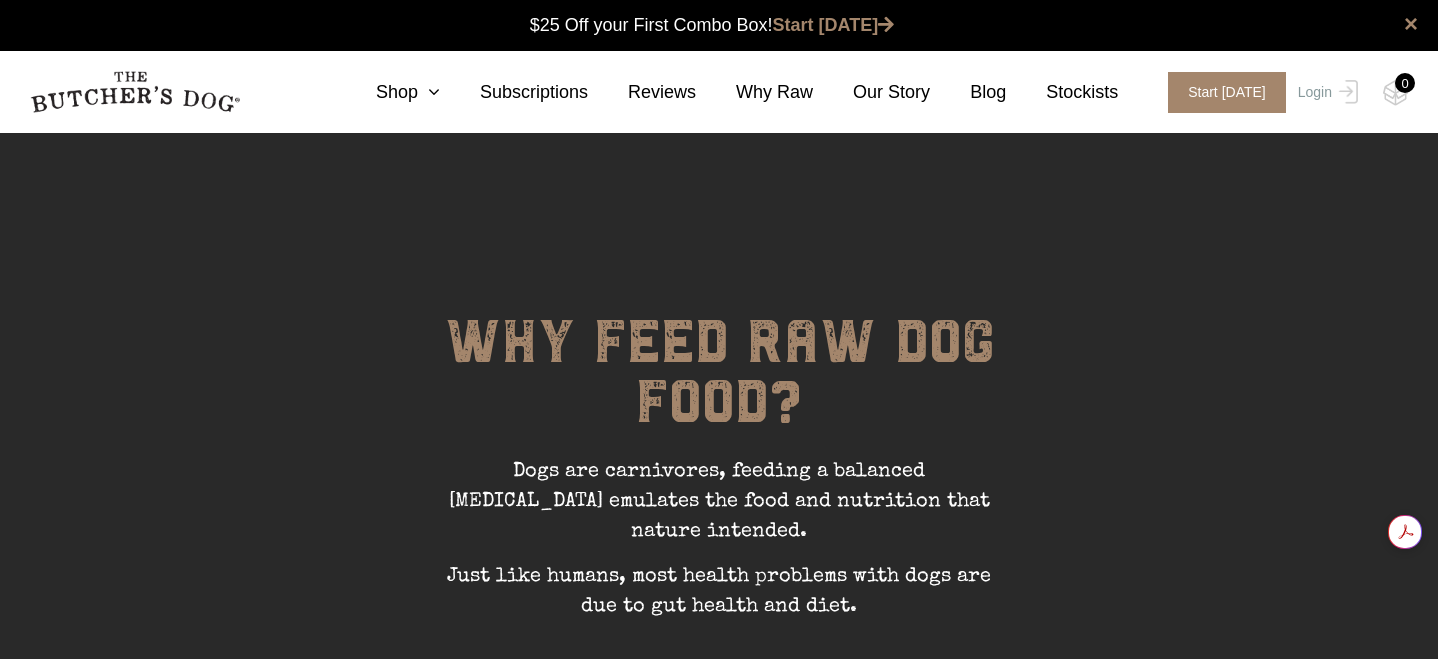 scroll, scrollTop: 1, scrollLeft: 0, axis: vertical 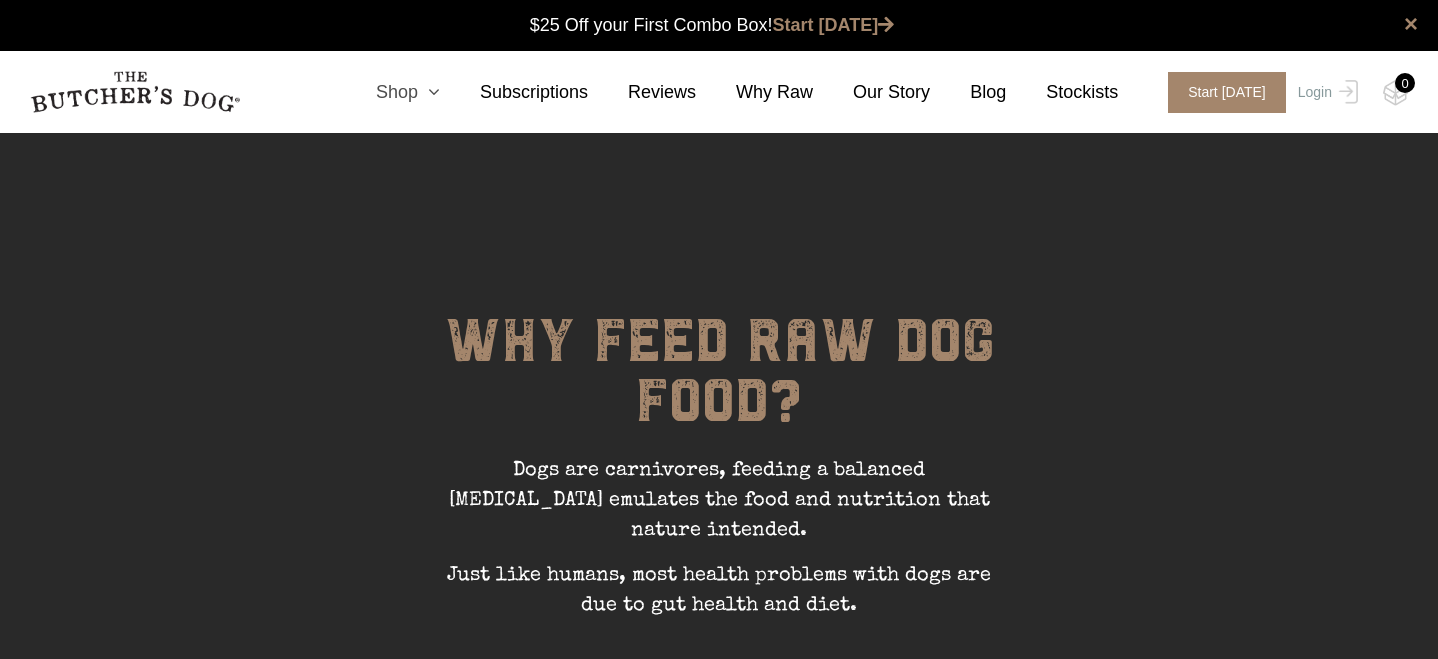 click at bounding box center [429, 92] 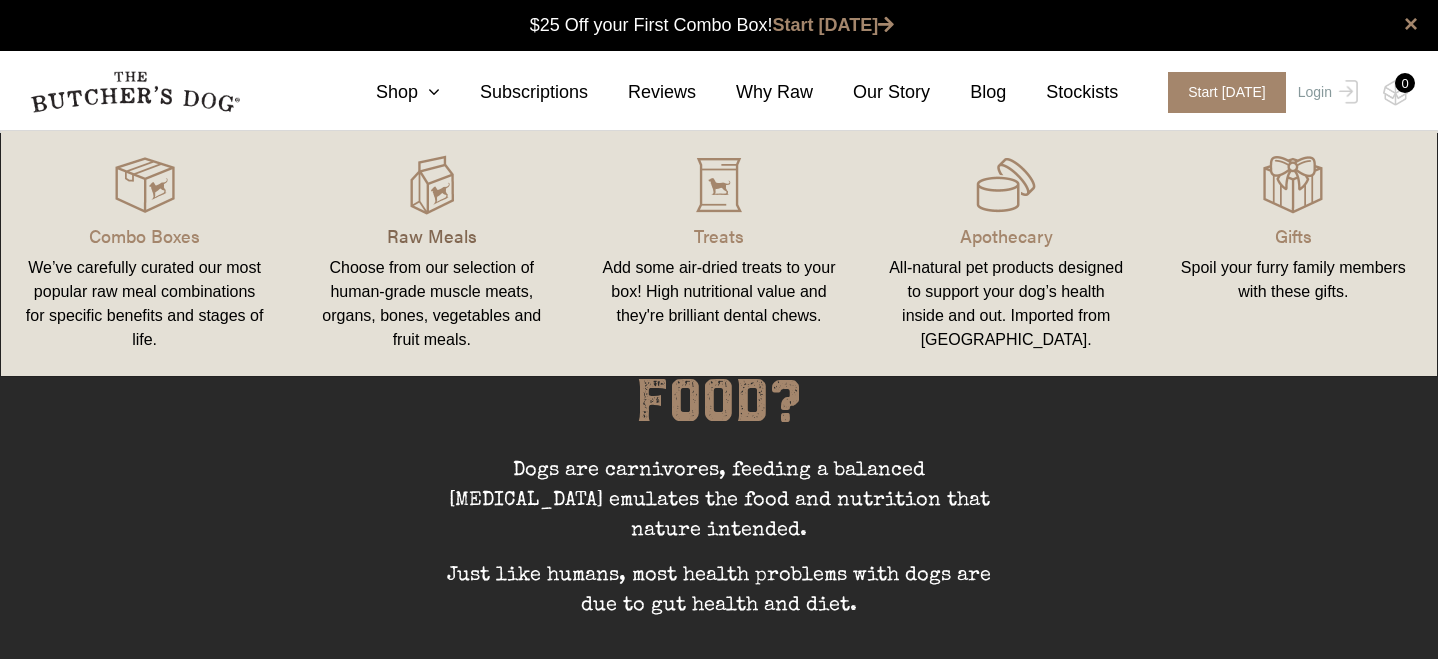 click on "Raw Meals" at bounding box center (431, 235) 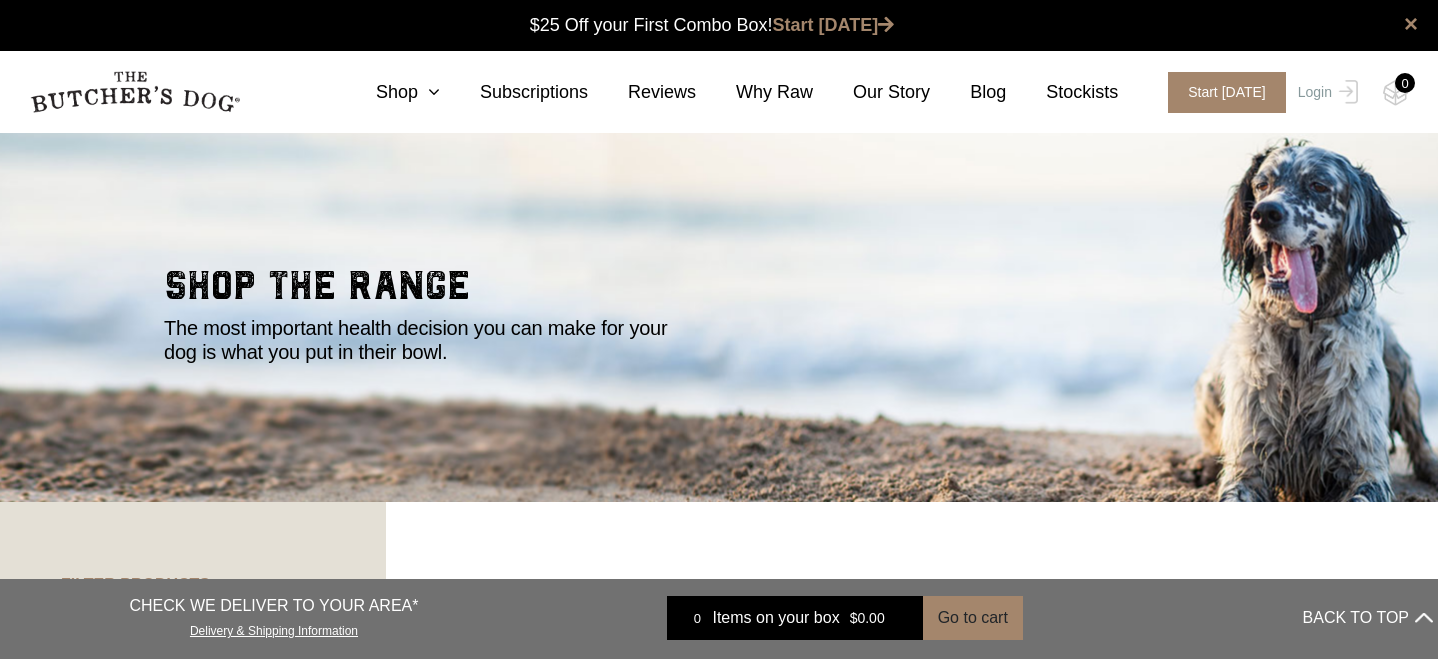 scroll, scrollTop: 0, scrollLeft: 0, axis: both 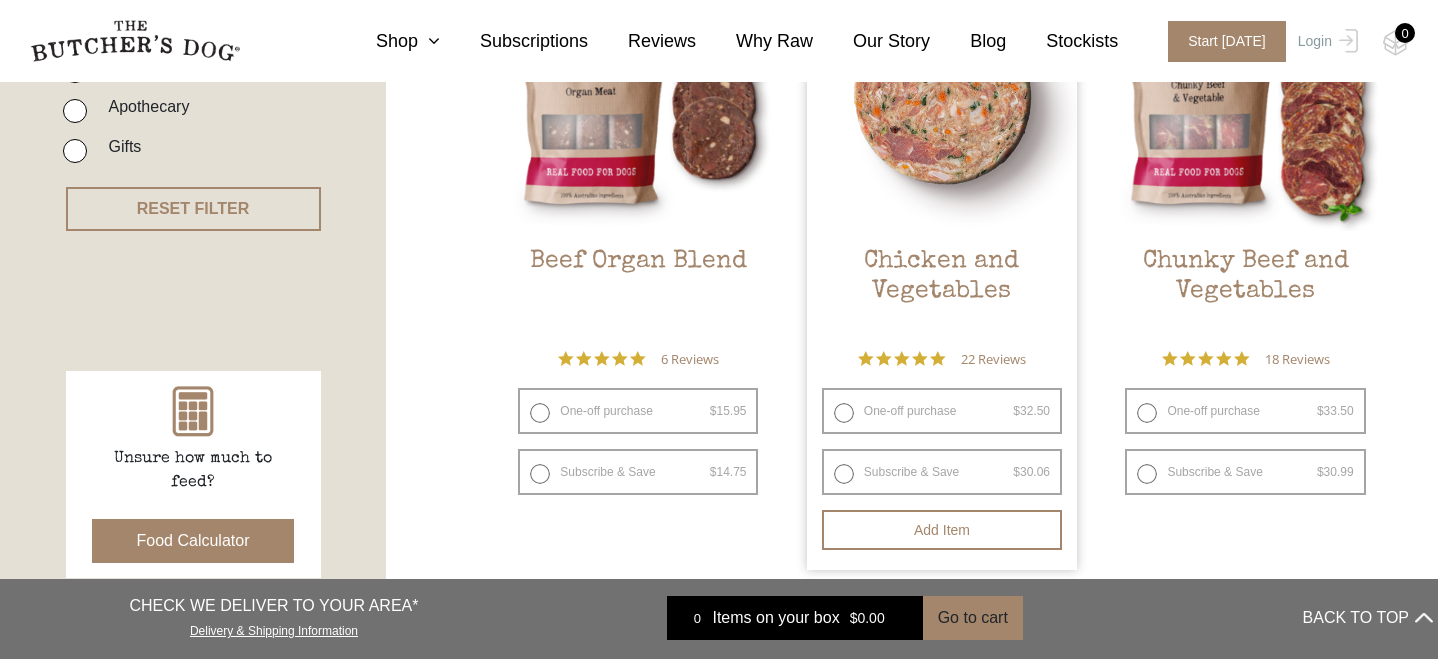 click on "One-off purchase  $ 32.50   —  or subscribe and save    7.5%" at bounding box center (942, 411) 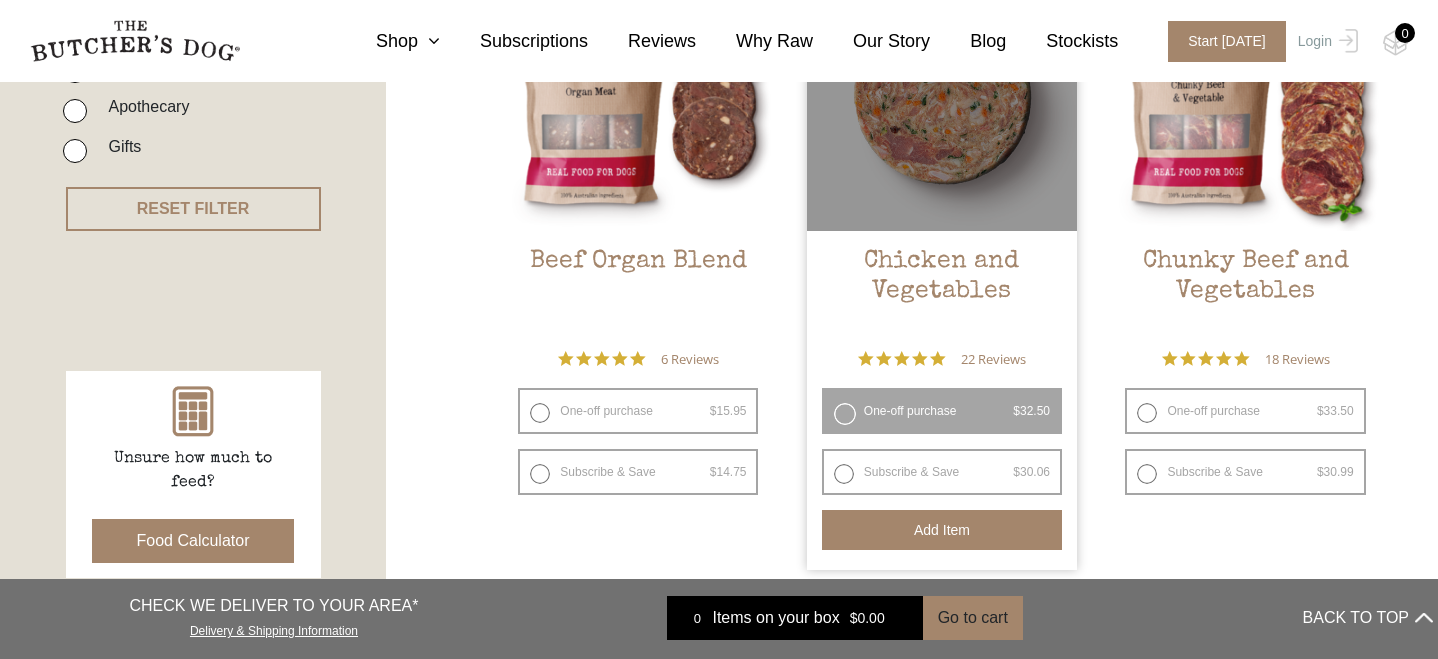 click on "Add item" at bounding box center (942, 530) 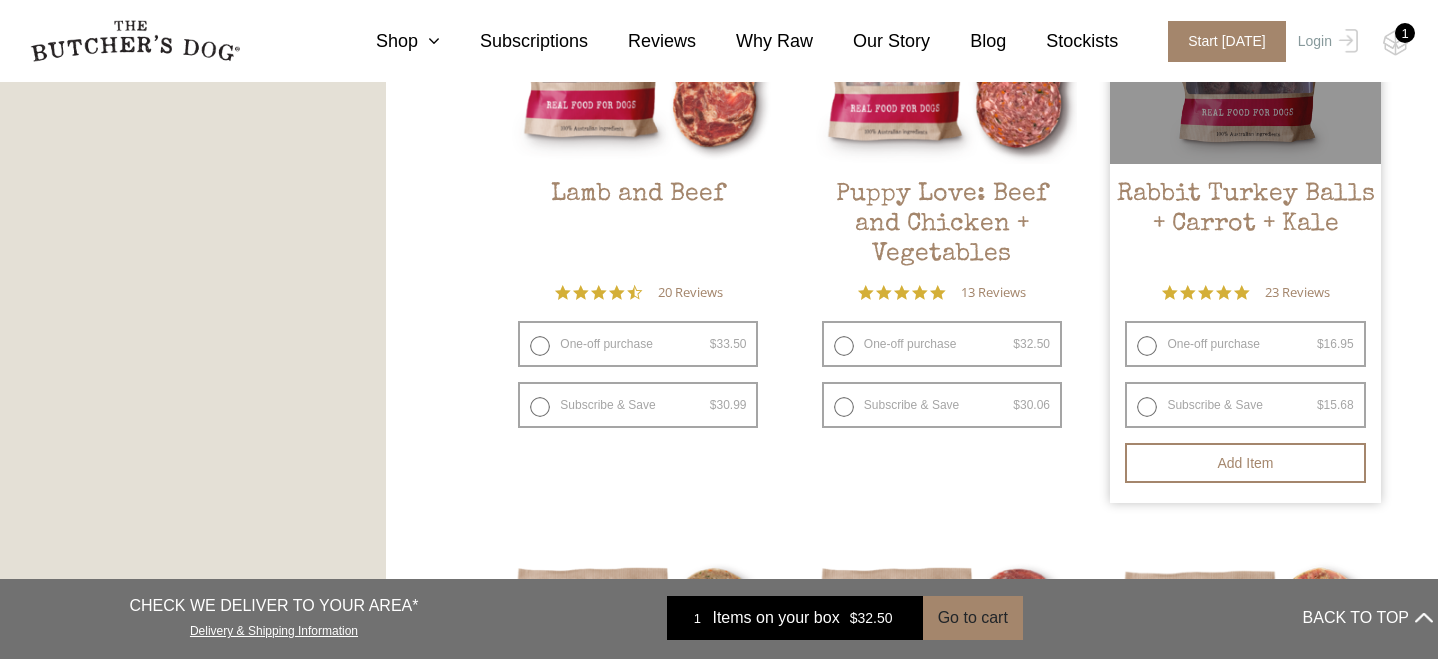 scroll, scrollTop: 1986, scrollLeft: 0, axis: vertical 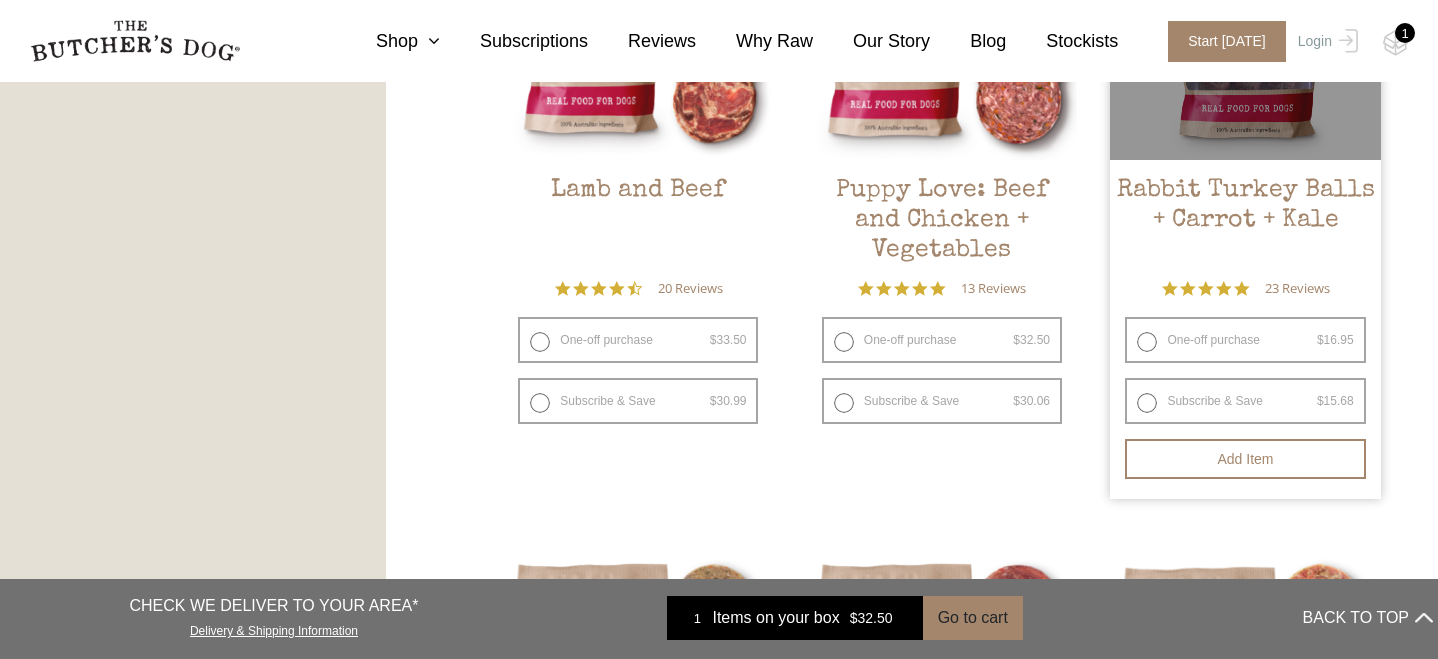 click on "One-off purchase  $ 16.95   —  or subscribe and save    7.5%" at bounding box center (1245, 340) 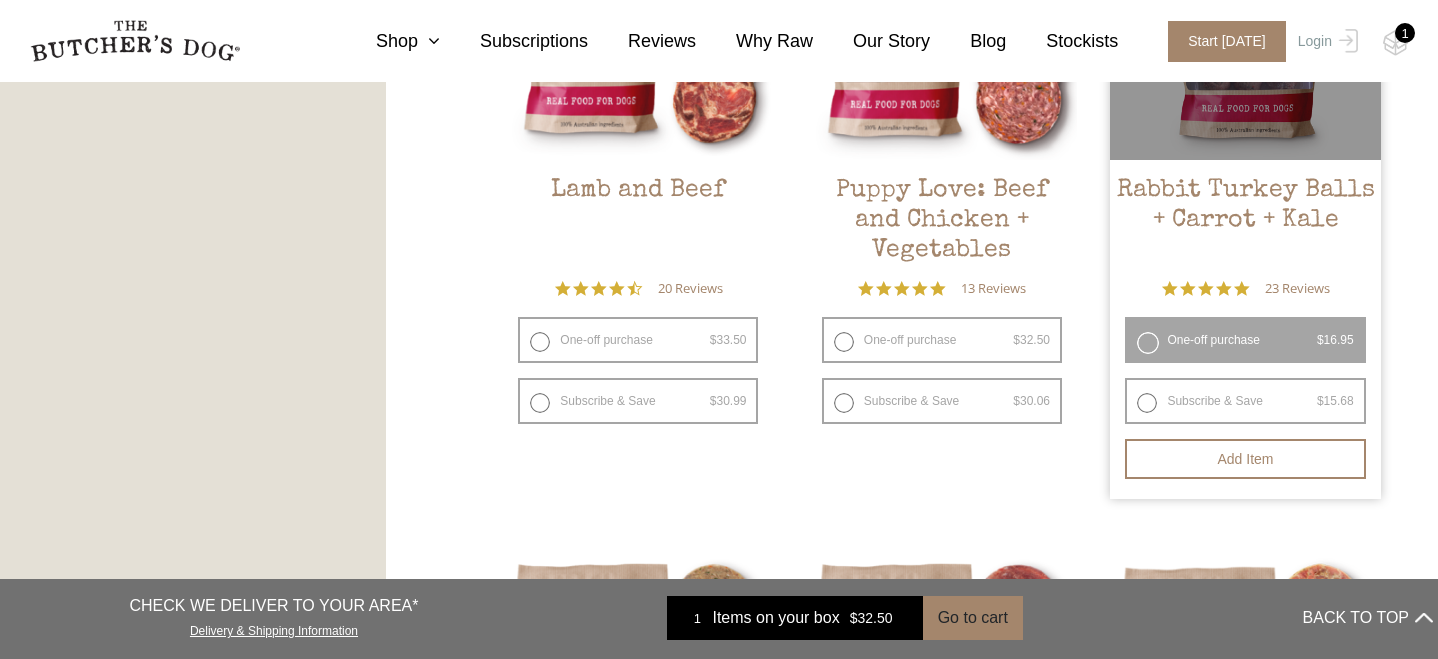 radio on "false" 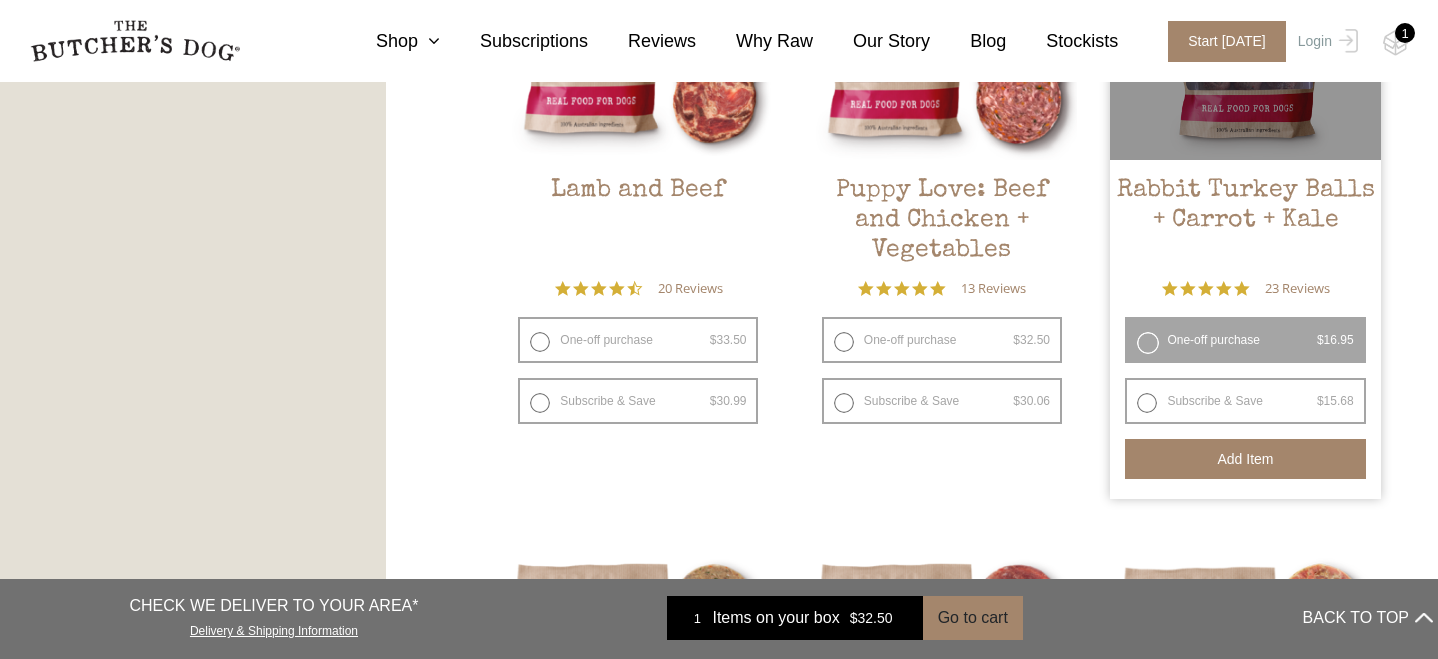 click on "Add item" at bounding box center (1245, 459) 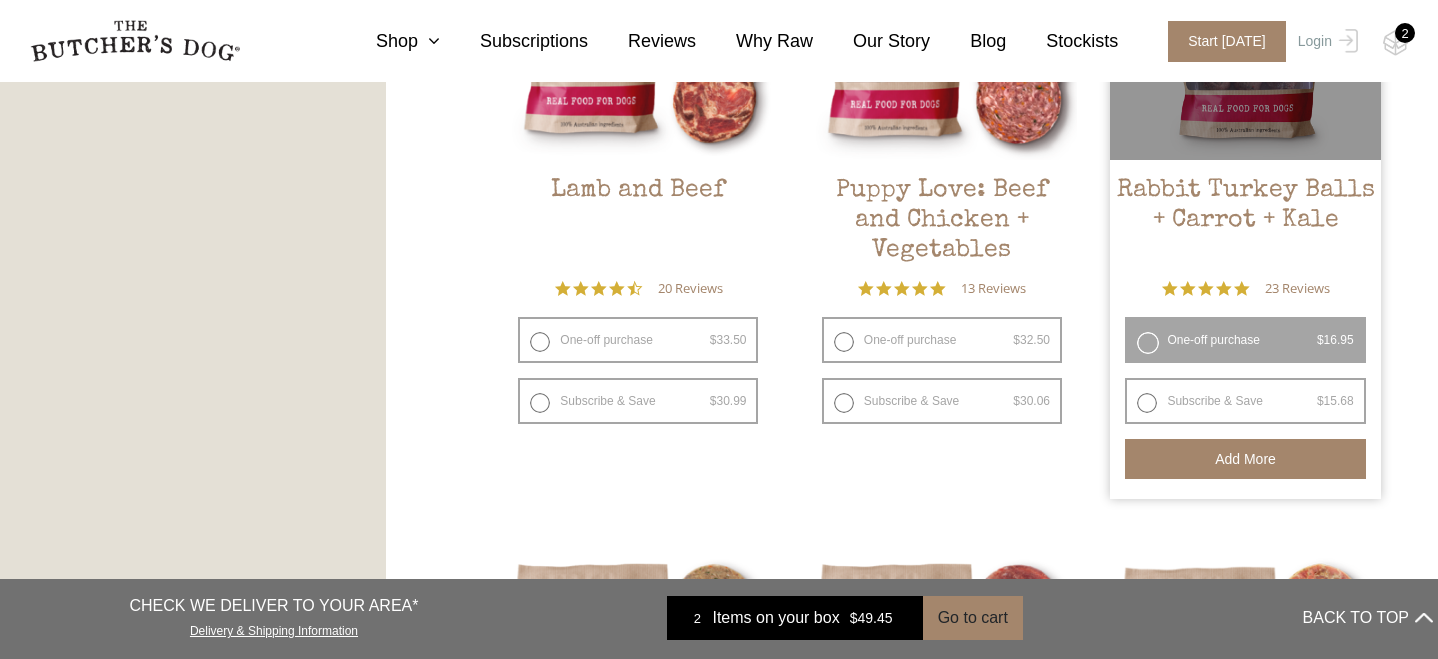 click on "Add more" at bounding box center [1245, 459] 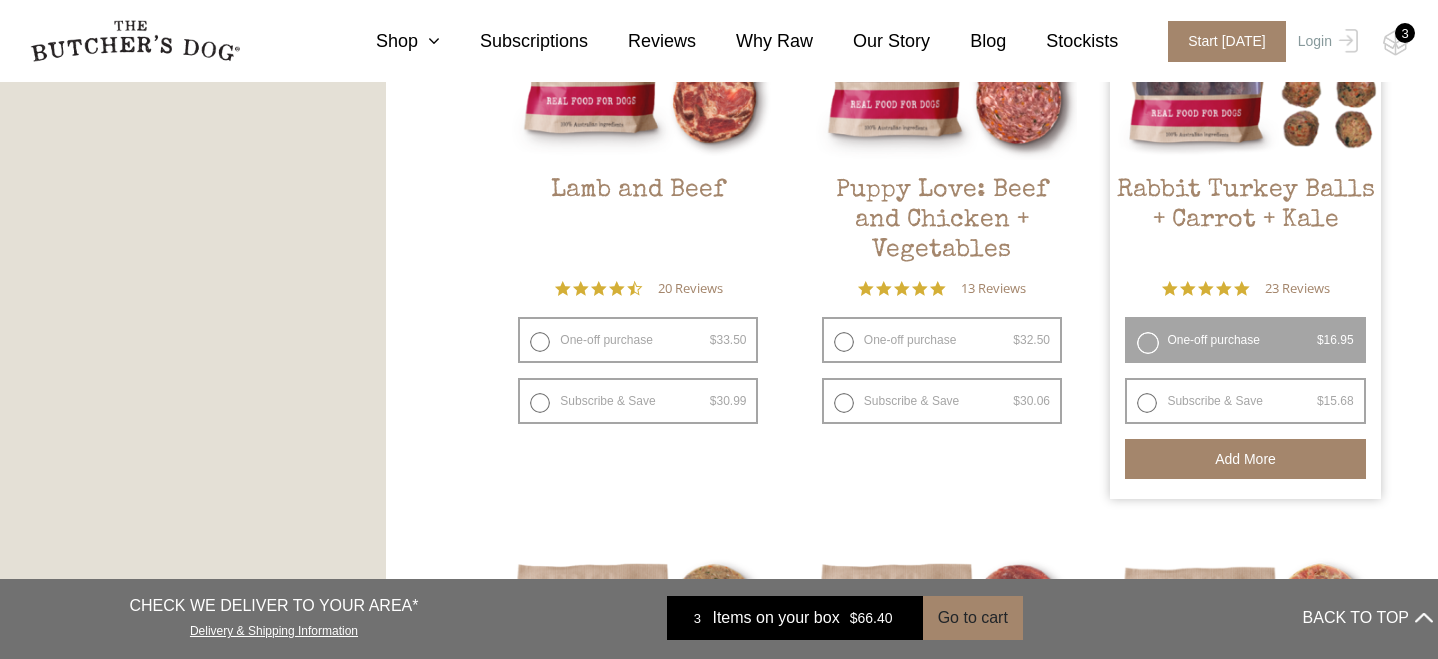 click on "Beef Organ Blend
$ 15.95   —  or subscribe and save    7.5%
5.0 star rating      6 Reviews
One-off purchase  $ 15.95   —  or subscribe and save    7.5%
Subscribe &
Save $ 15.95   Original price was: $15.95. $ 14.75 Current price is: $14.75.    / week
Every 1 week
Every 2 weeks Every 3 weeks Every 4 weeks" at bounding box center (942, -110) 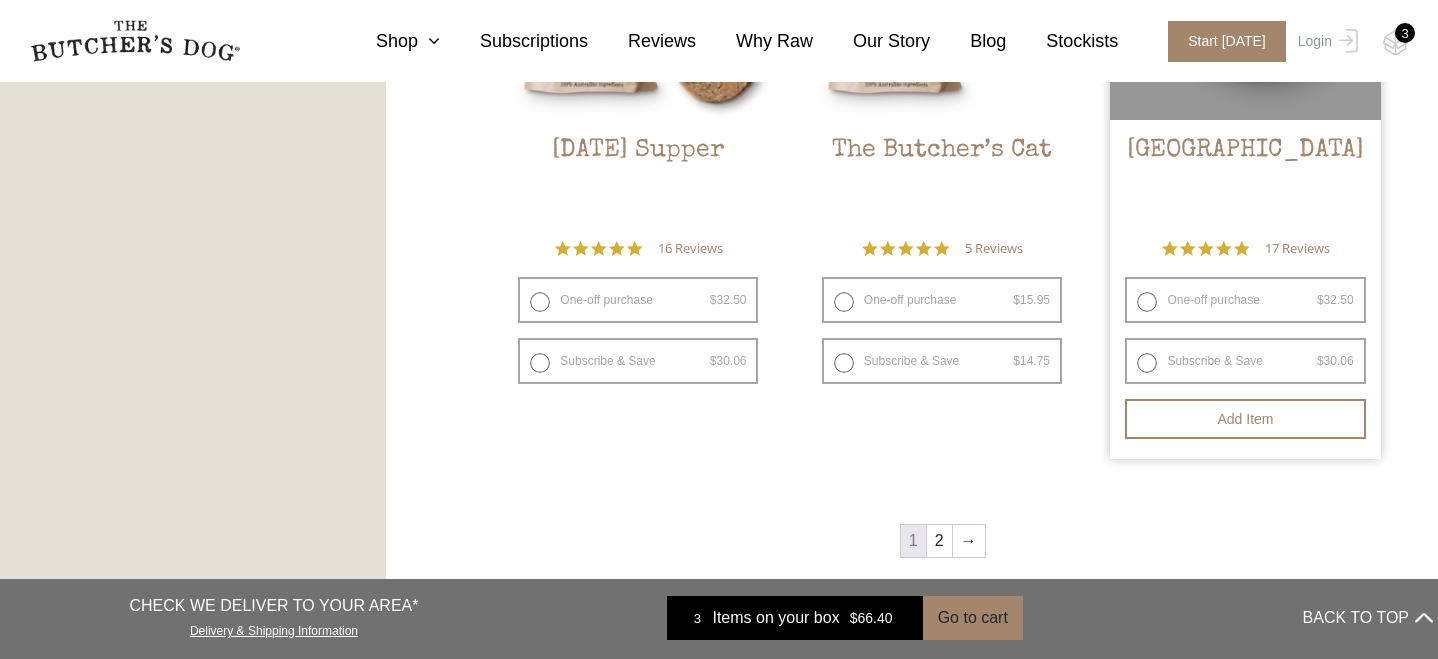 scroll, scrollTop: 2684, scrollLeft: 0, axis: vertical 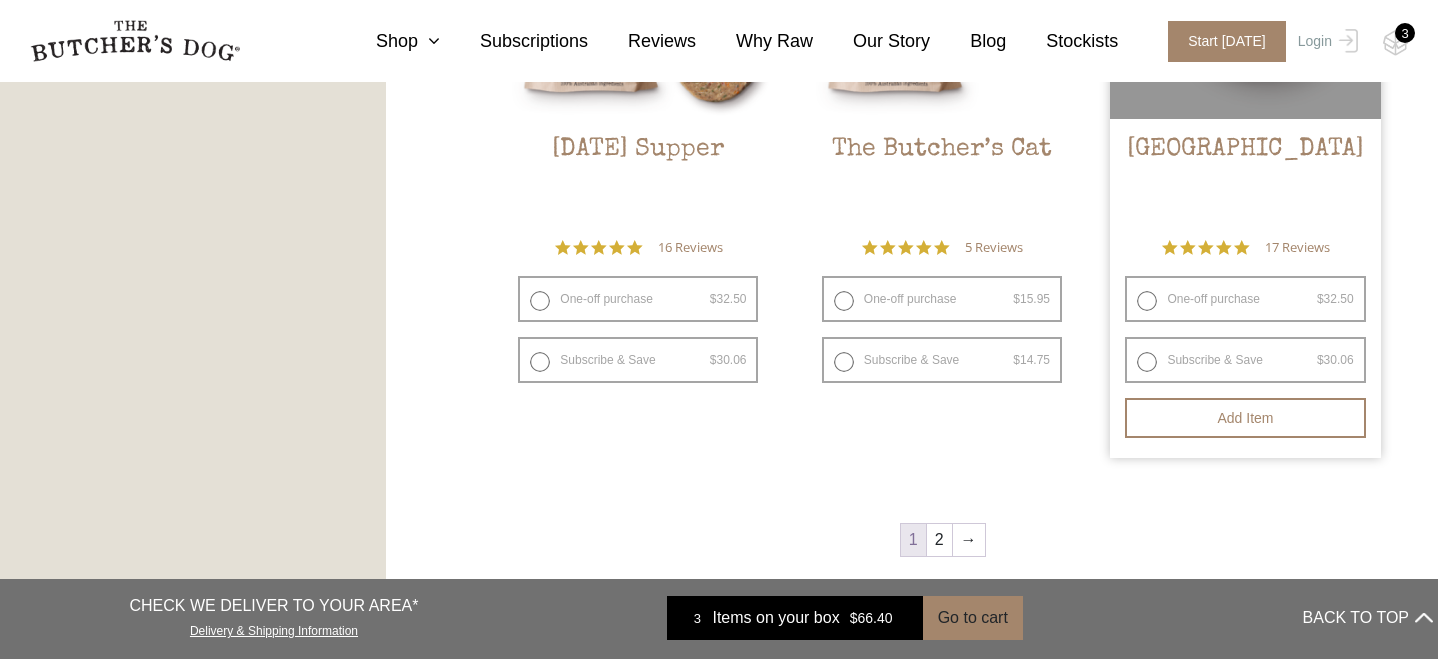 click on "One-off purchase  $ 32.50   —  or subscribe and save    7.5%" at bounding box center (1245, 299) 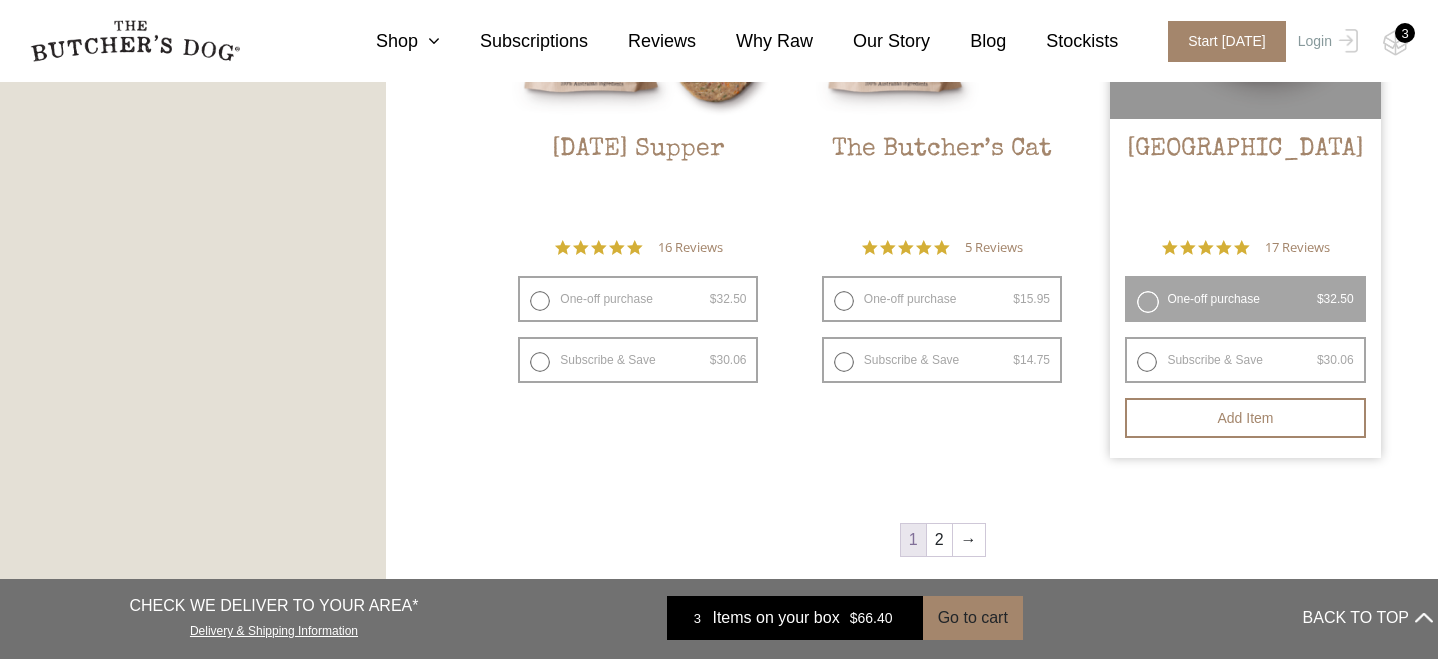 radio on "false" 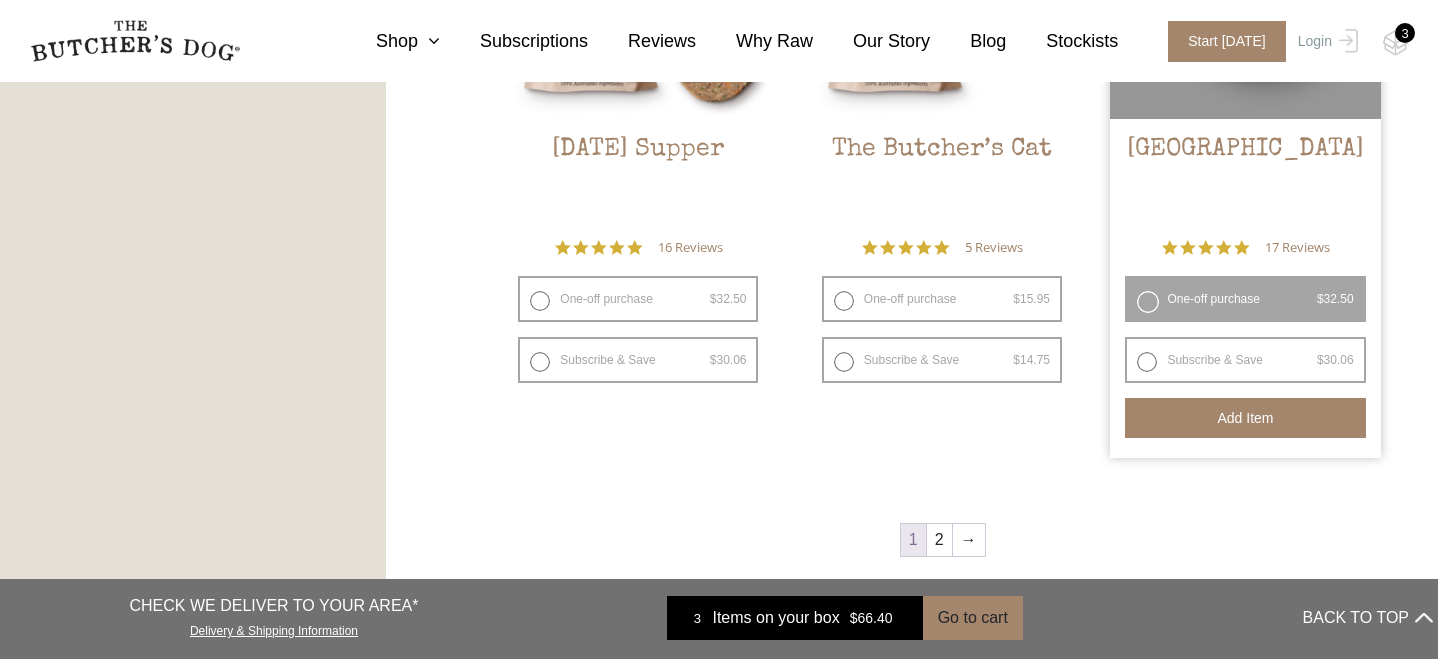 click on "Add item" at bounding box center [1245, 418] 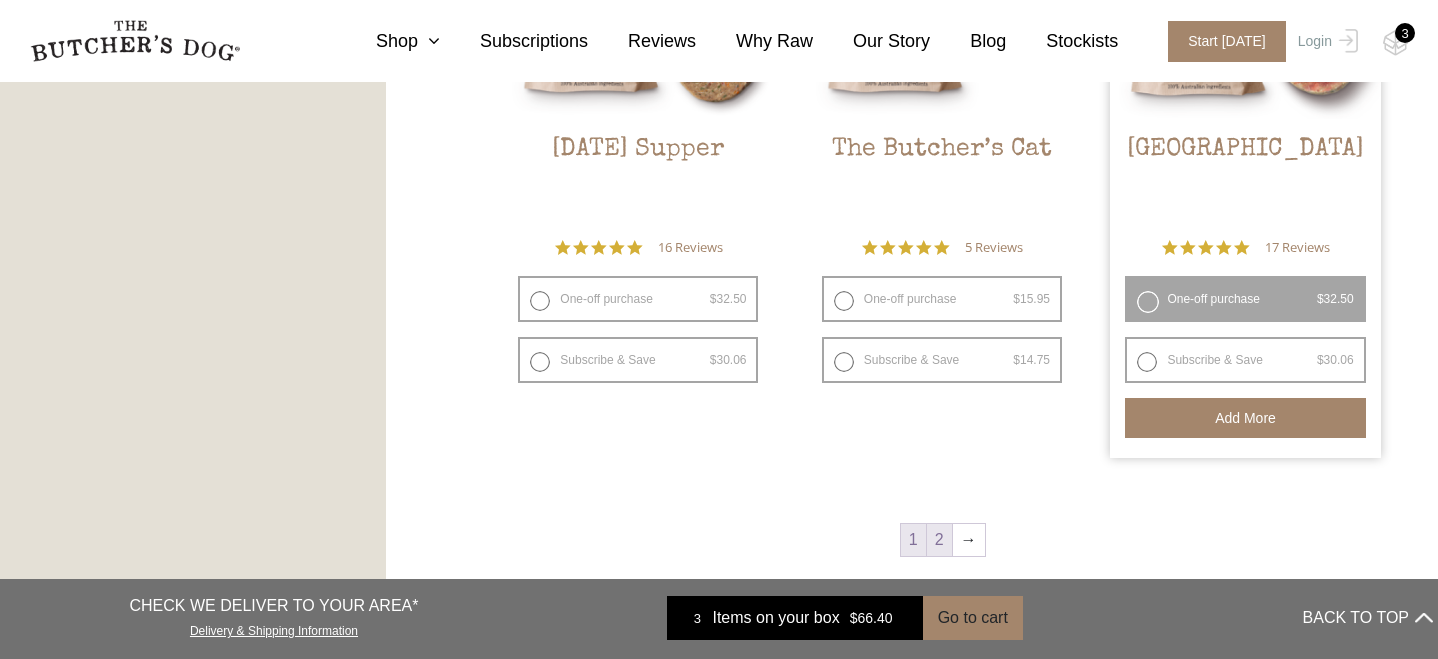 click on "2" at bounding box center (939, 540) 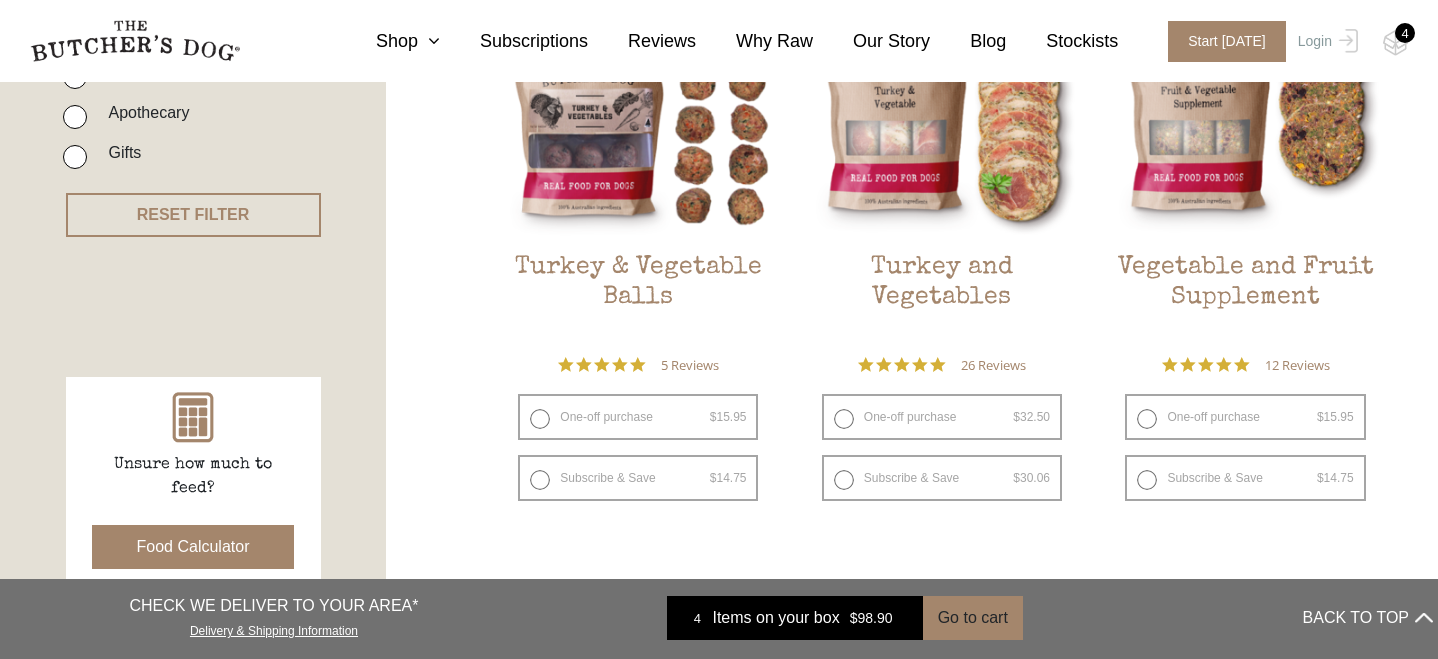 scroll, scrollTop: 637, scrollLeft: 0, axis: vertical 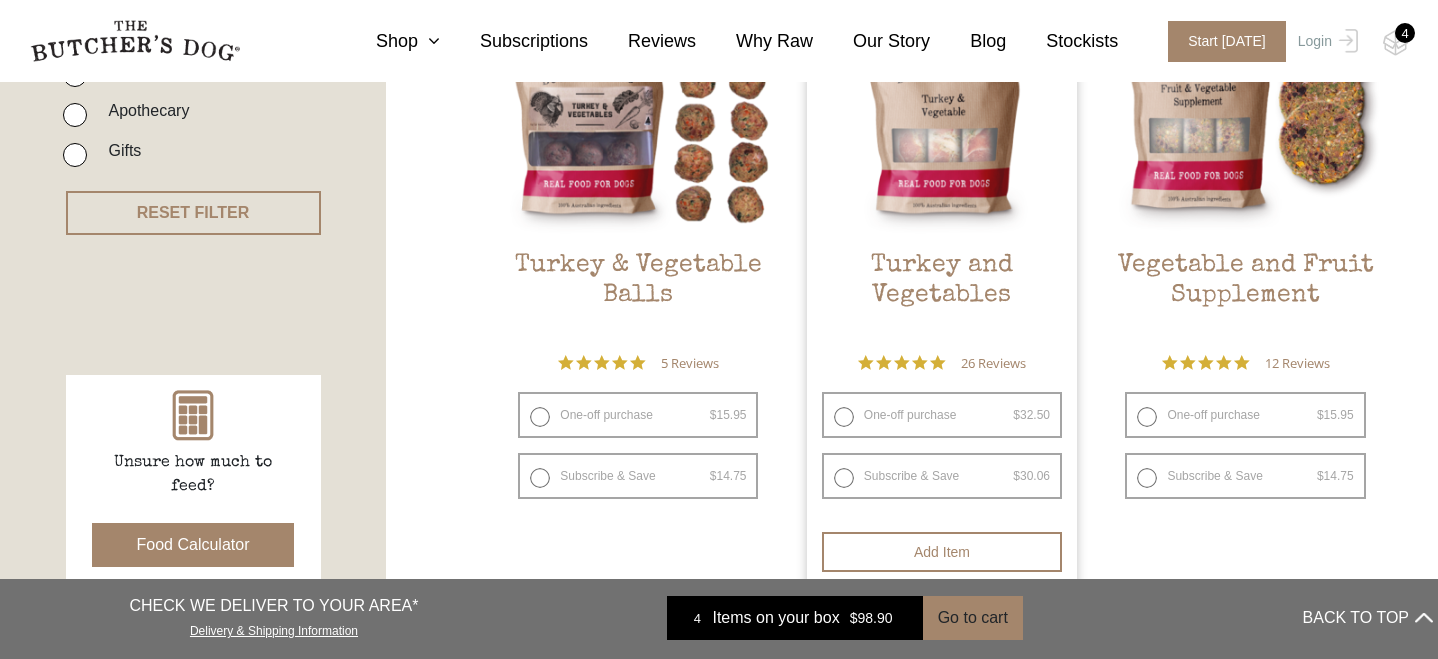 click on "One-off purchase  $ 32.50   —  or subscribe and save    7.5%" at bounding box center (942, 415) 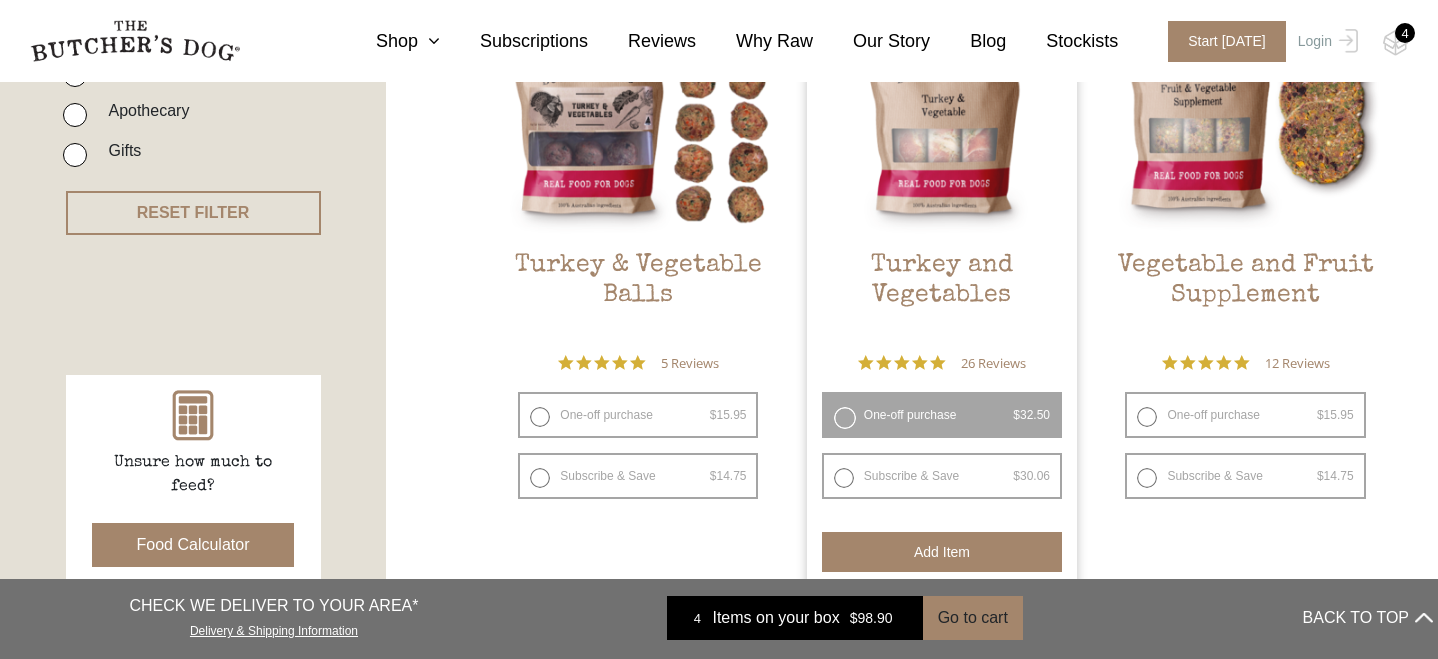 click on "Add item" at bounding box center [942, 552] 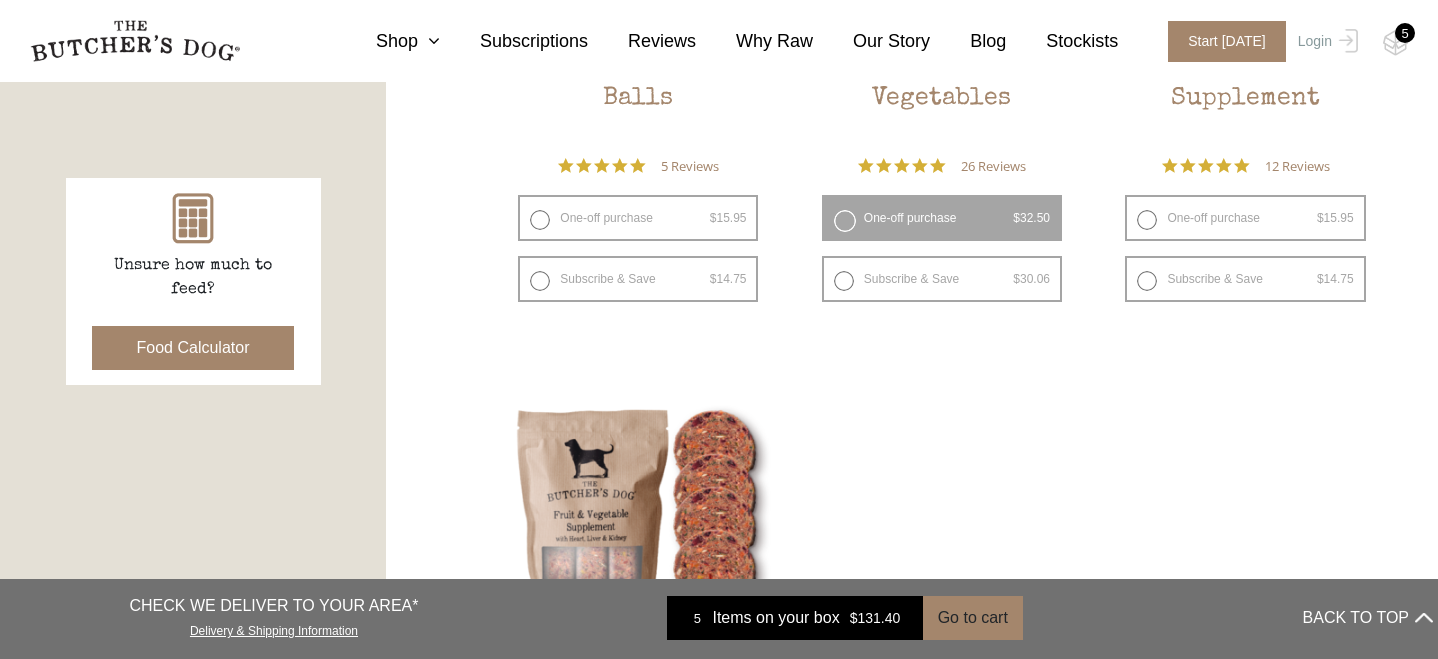 scroll, scrollTop: 0, scrollLeft: 0, axis: both 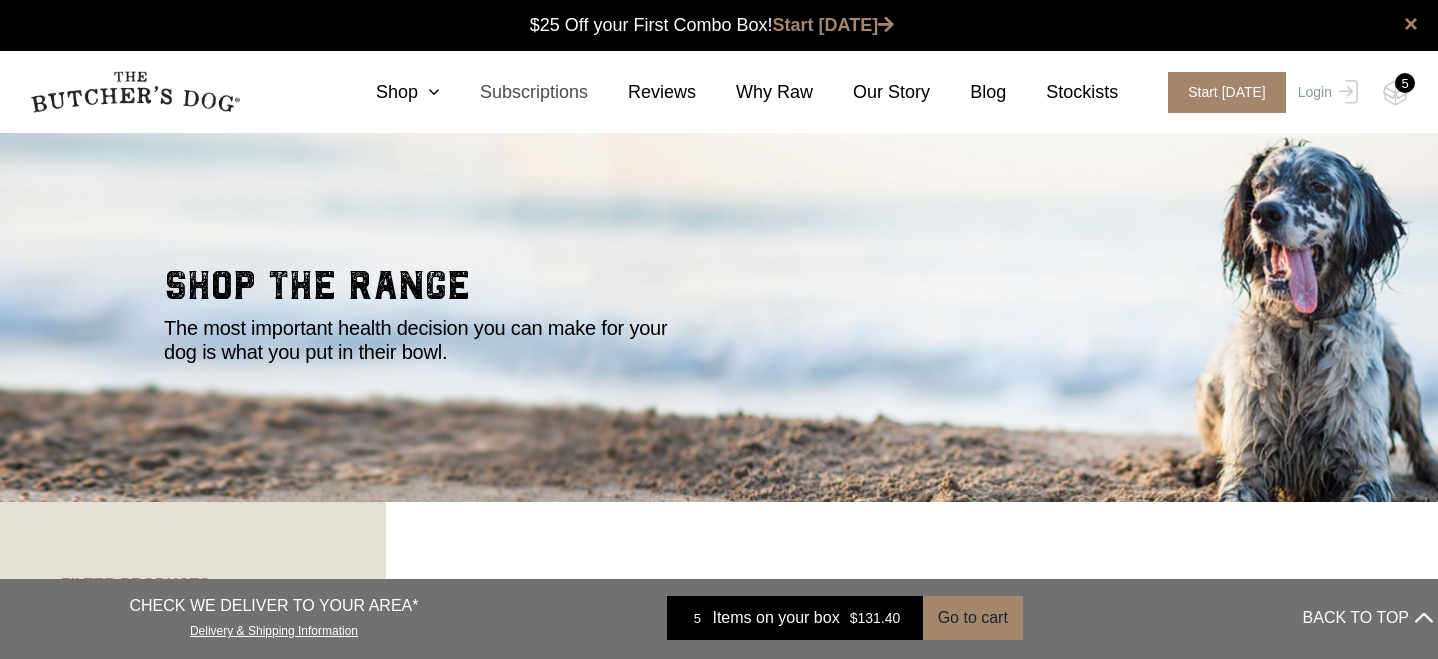 click on "Subscriptions" at bounding box center [514, 92] 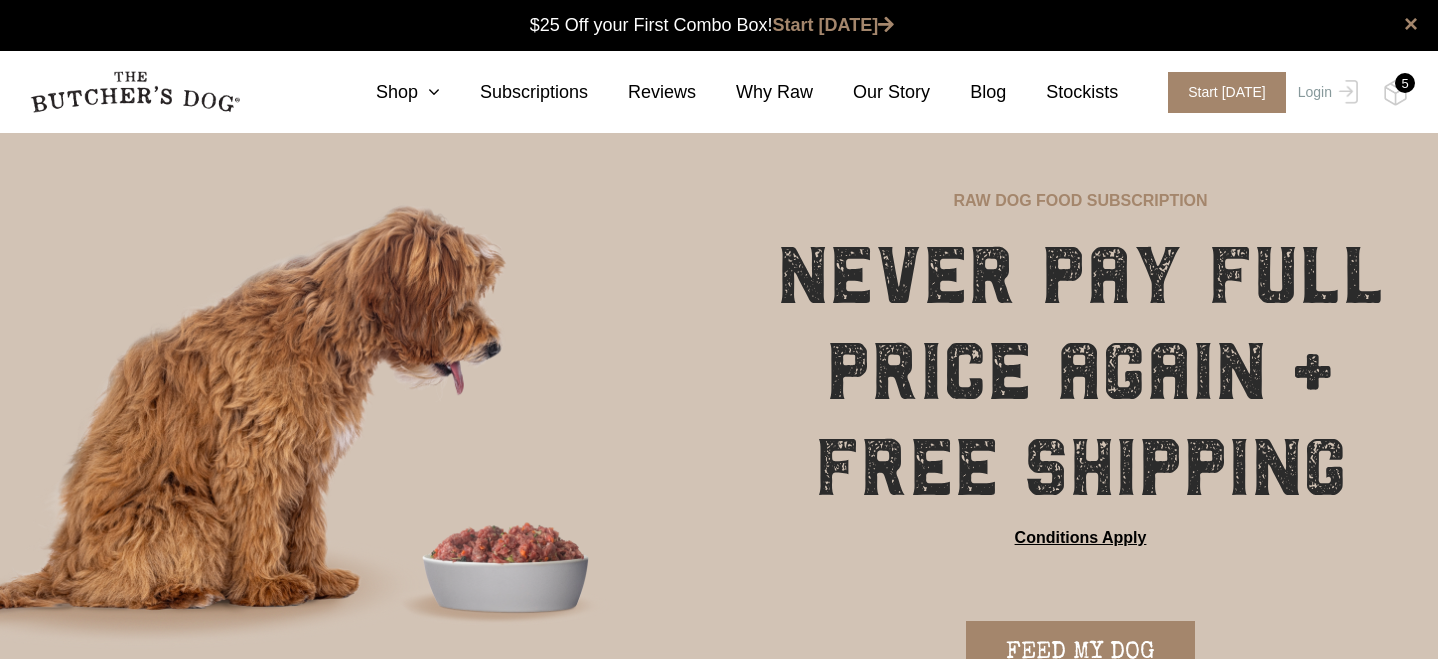 scroll, scrollTop: 1, scrollLeft: 0, axis: vertical 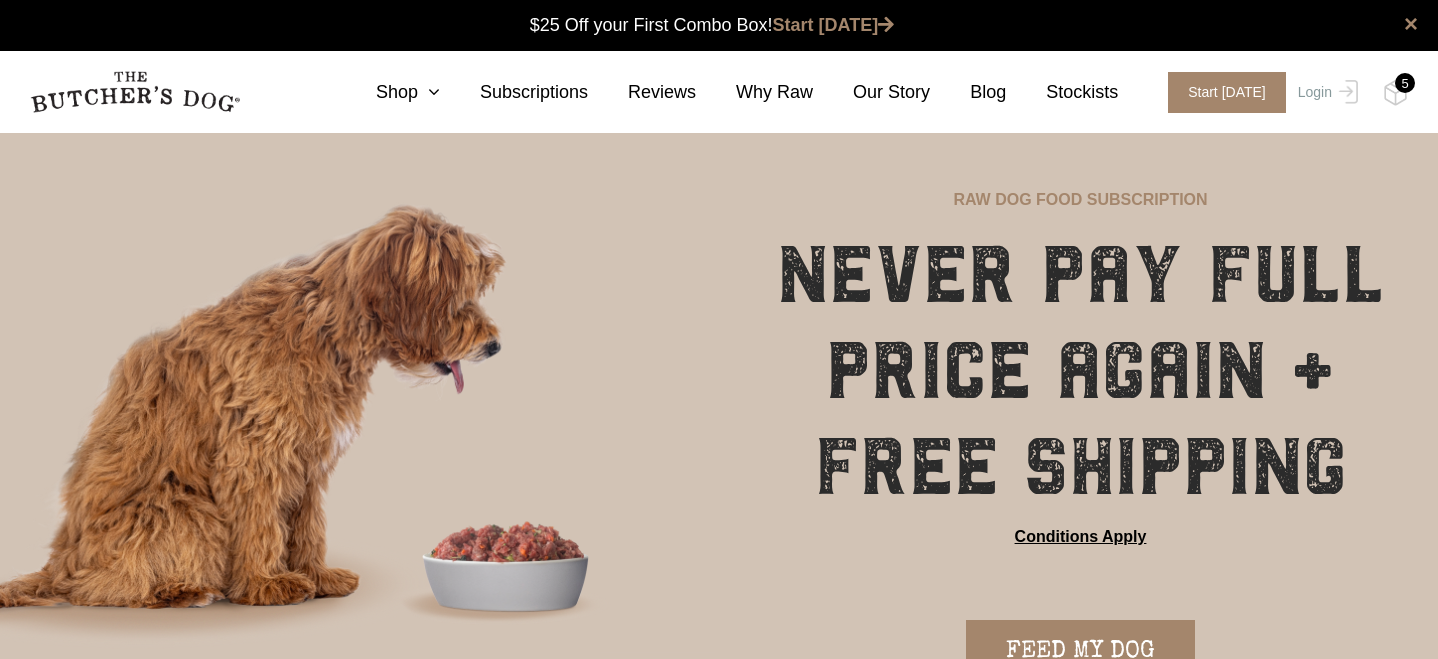click on "Reviews" at bounding box center [642, 92] 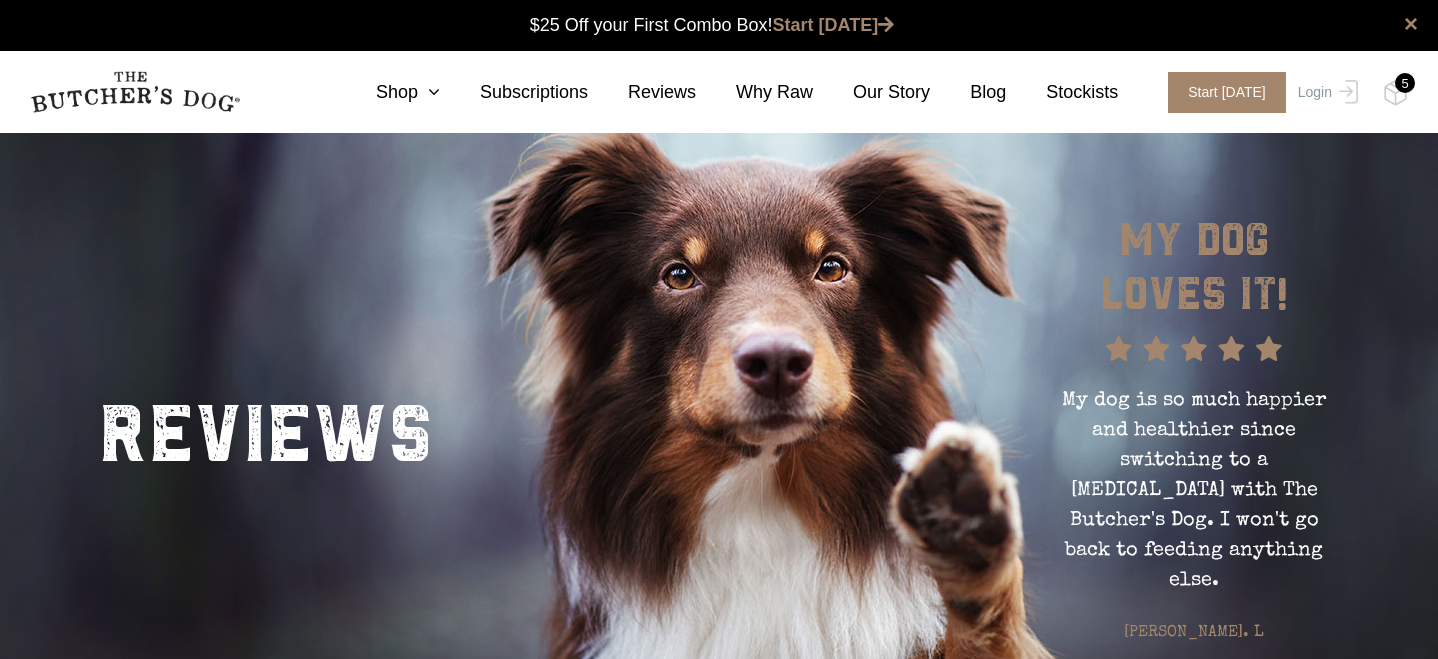 scroll, scrollTop: 0, scrollLeft: 0, axis: both 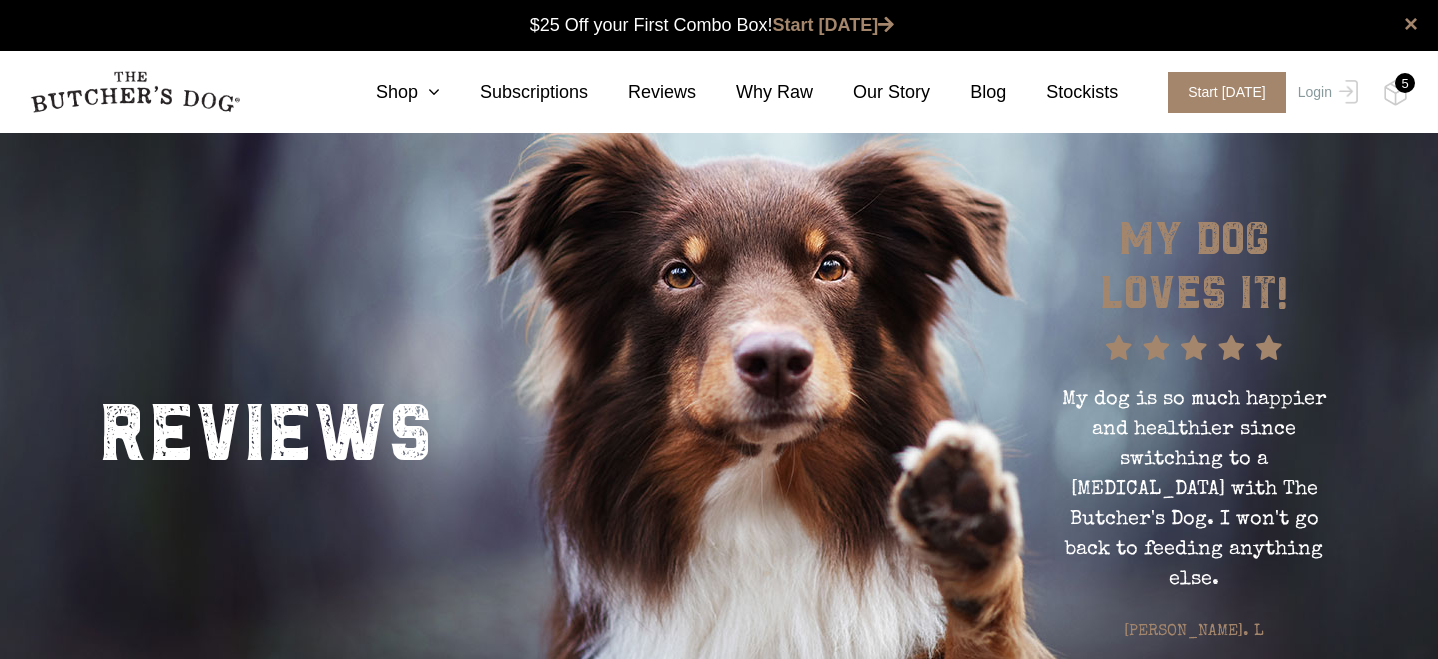 click on "0
Shop
Combo Boxes
Treats" at bounding box center [719, 92] 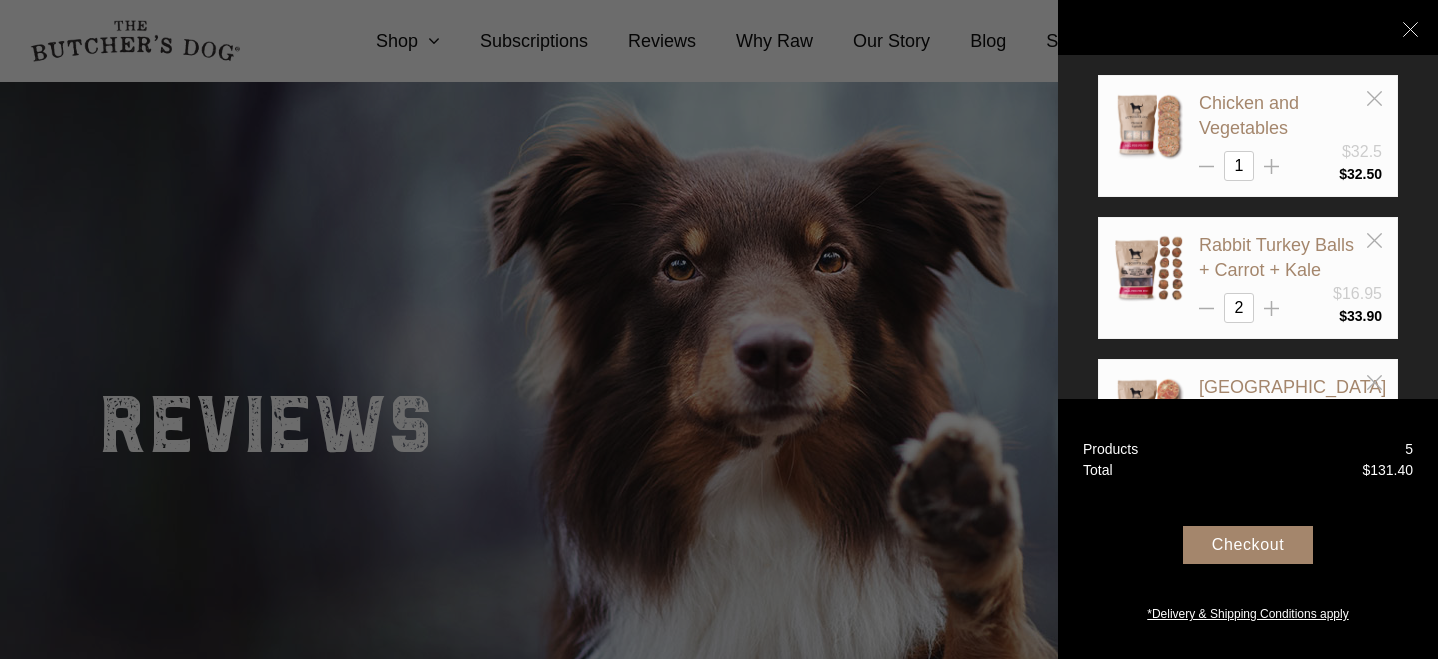 scroll, scrollTop: 11, scrollLeft: 0, axis: vertical 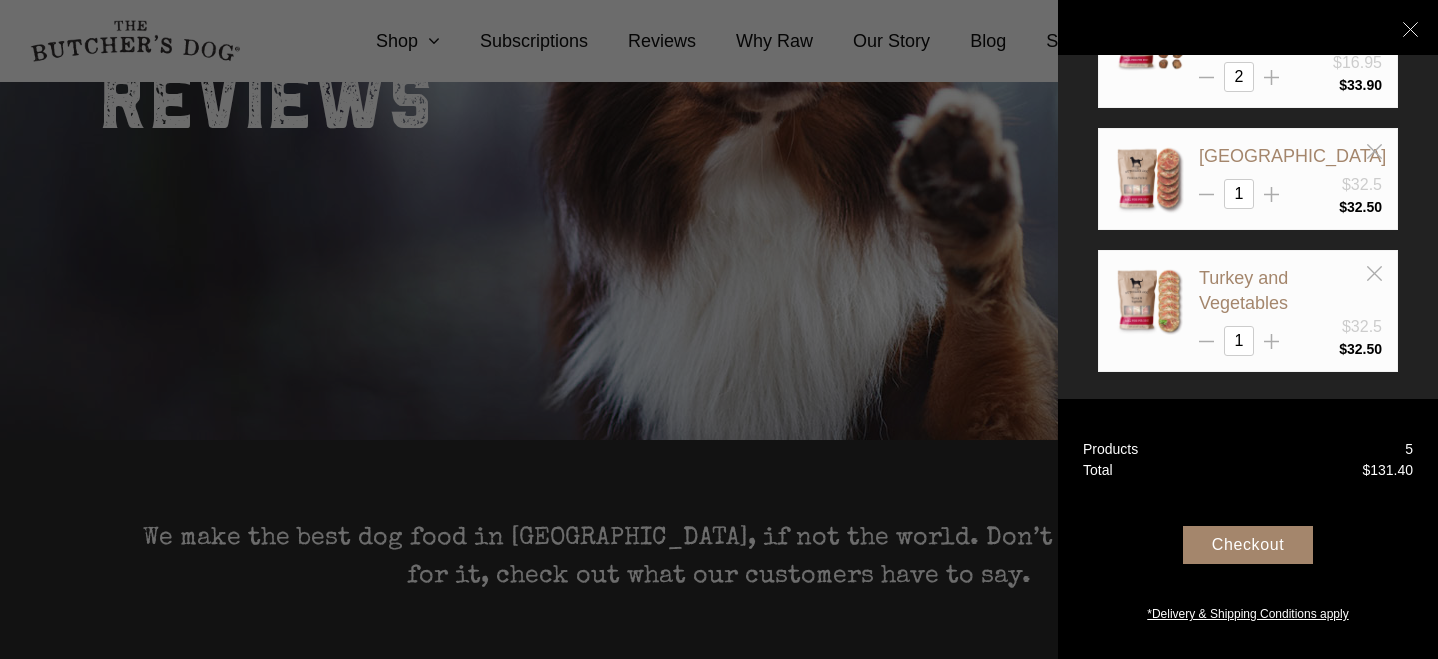 click on "Your Box" at bounding box center (1248, 27) 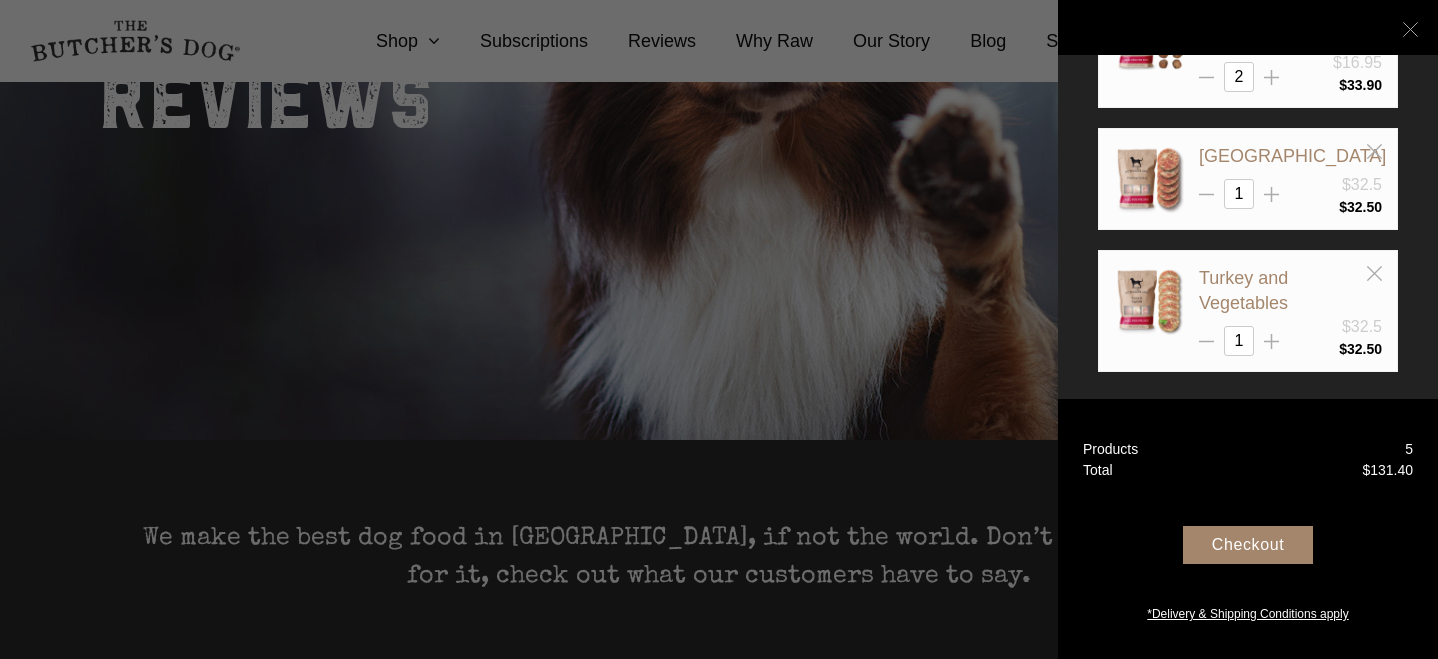 click 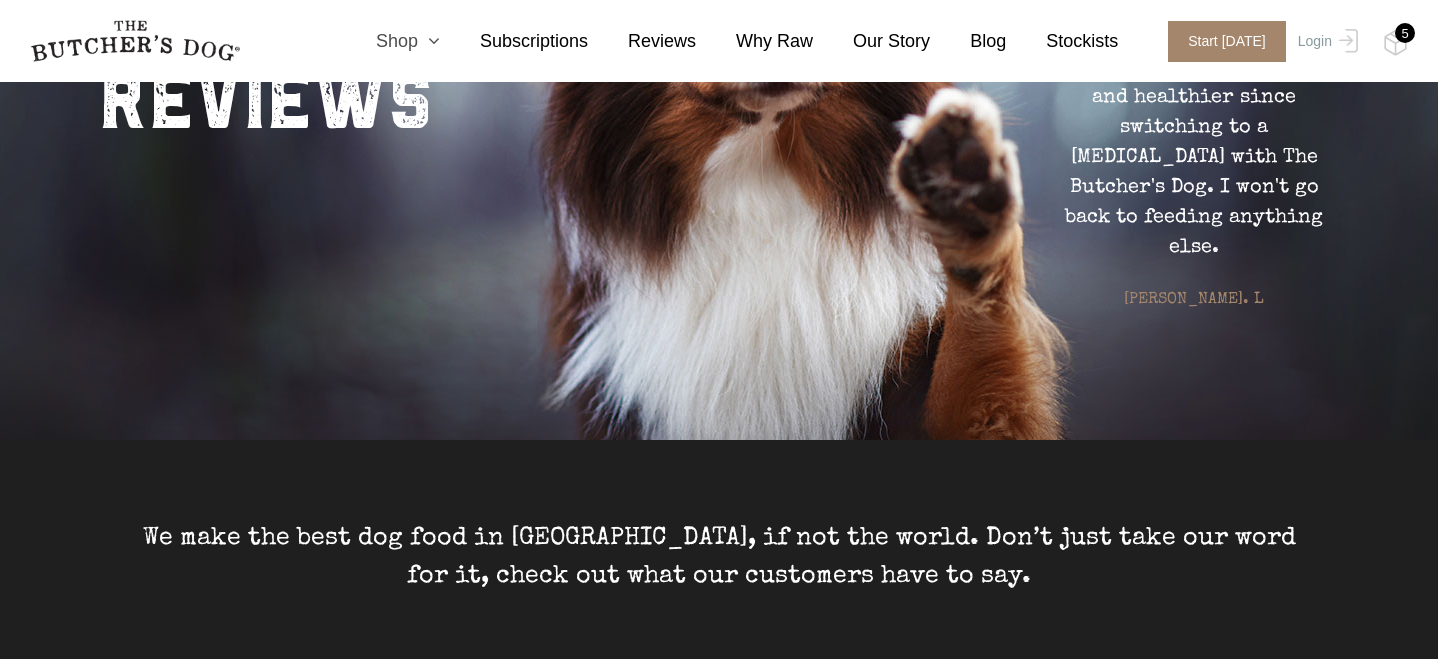 click at bounding box center (429, 41) 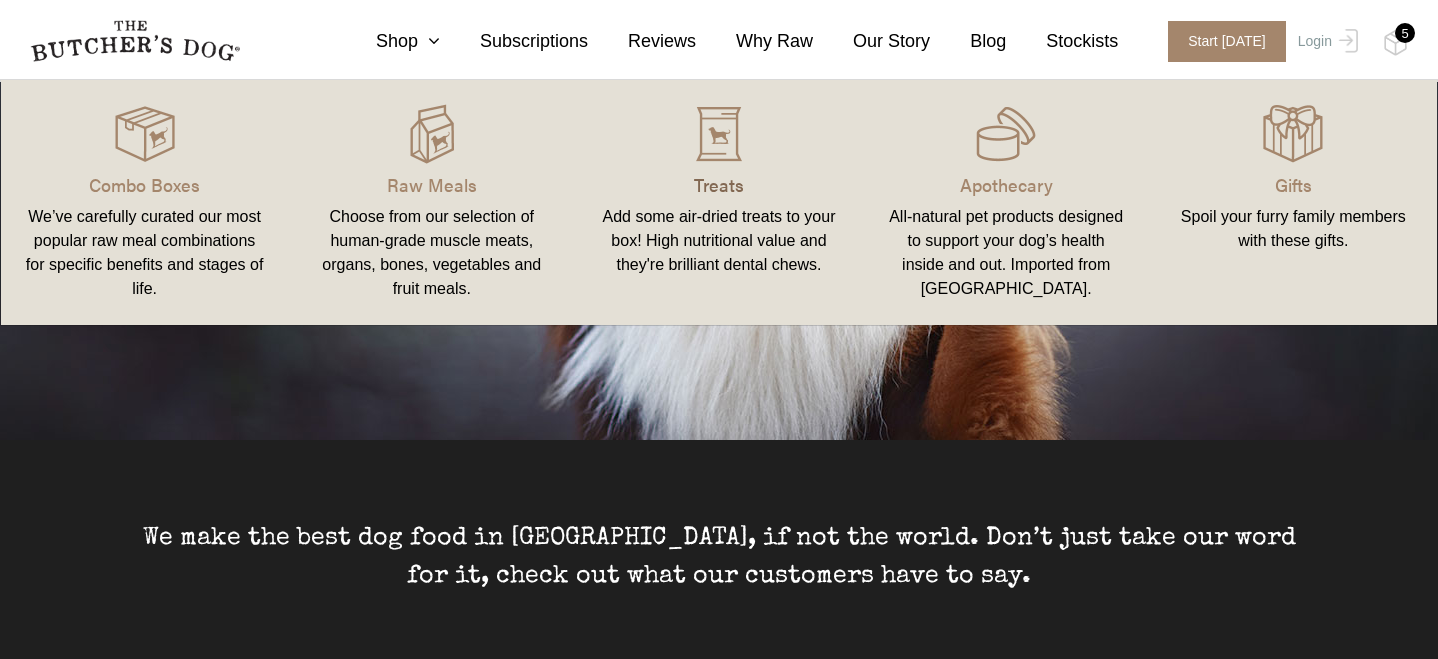 click on "Treats" at bounding box center (718, 184) 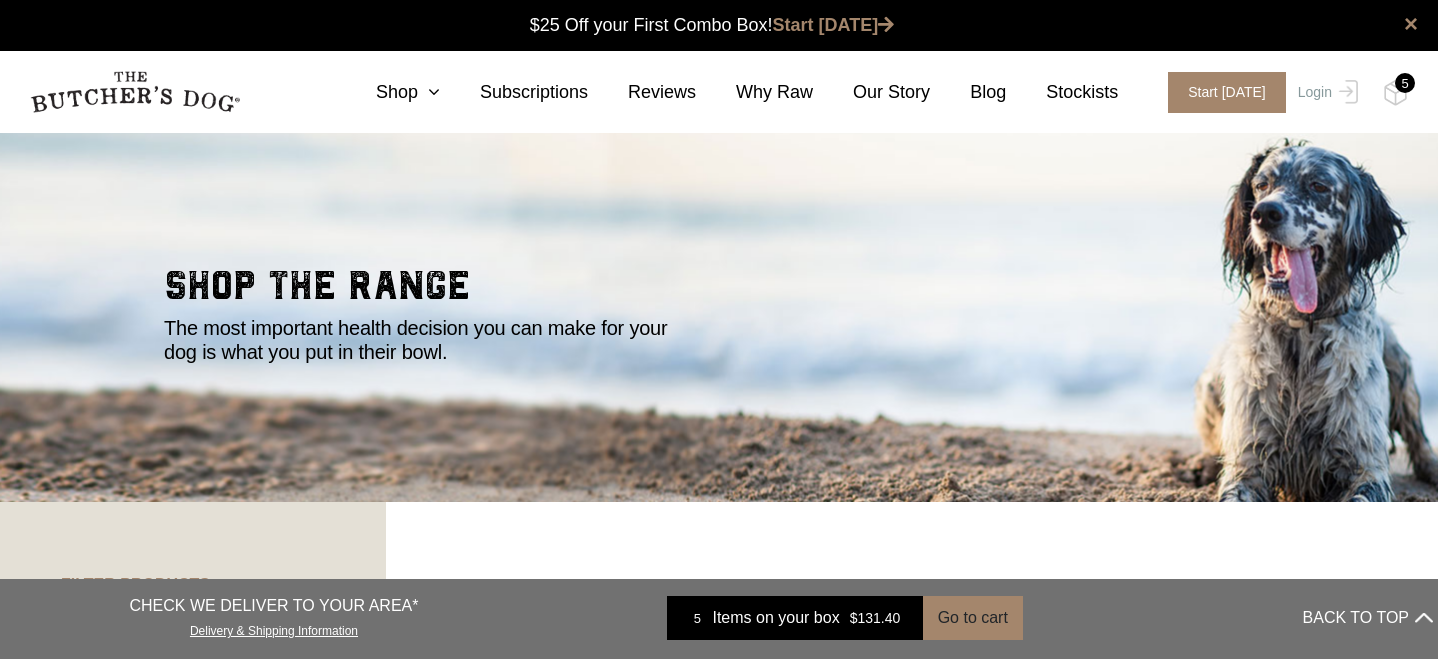 scroll, scrollTop: 0, scrollLeft: 0, axis: both 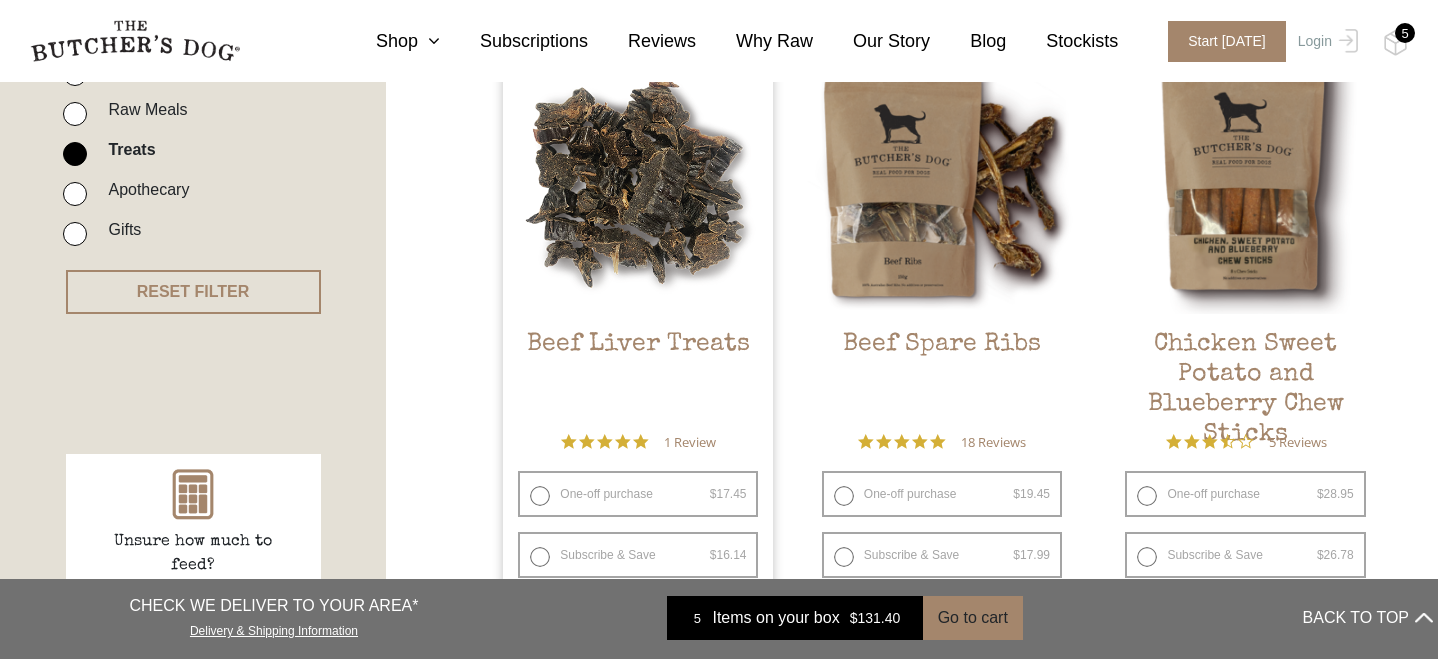 click on "One-off purchase  $ 17.45   —  or subscribe and save    7.5%" at bounding box center [638, 494] 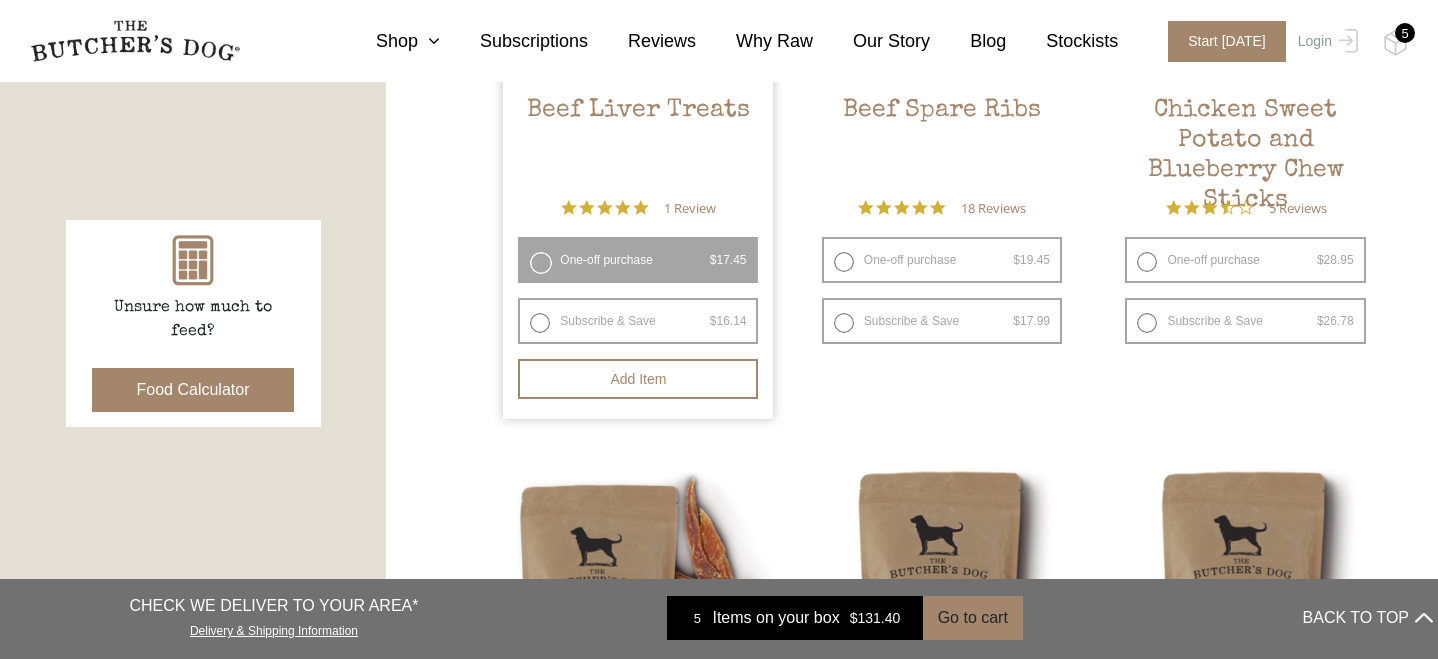 scroll, scrollTop: 806, scrollLeft: 0, axis: vertical 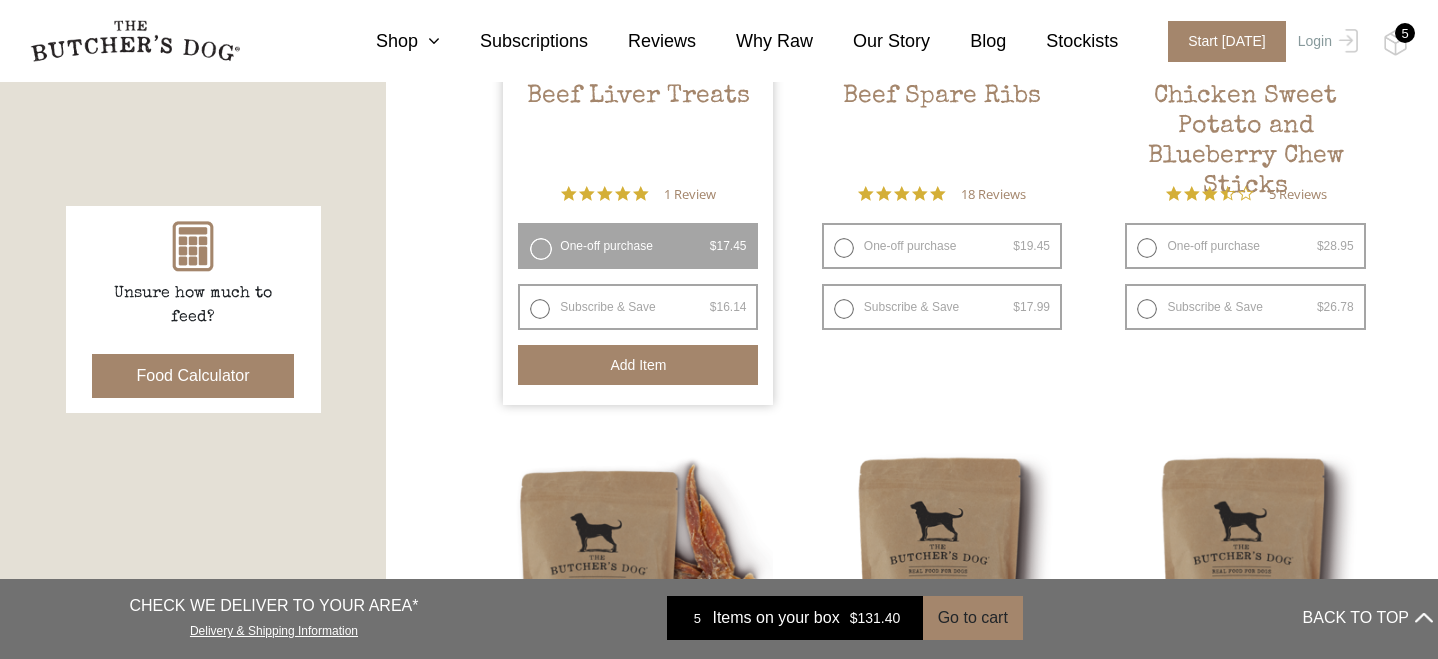 click on "Add item" at bounding box center (638, 365) 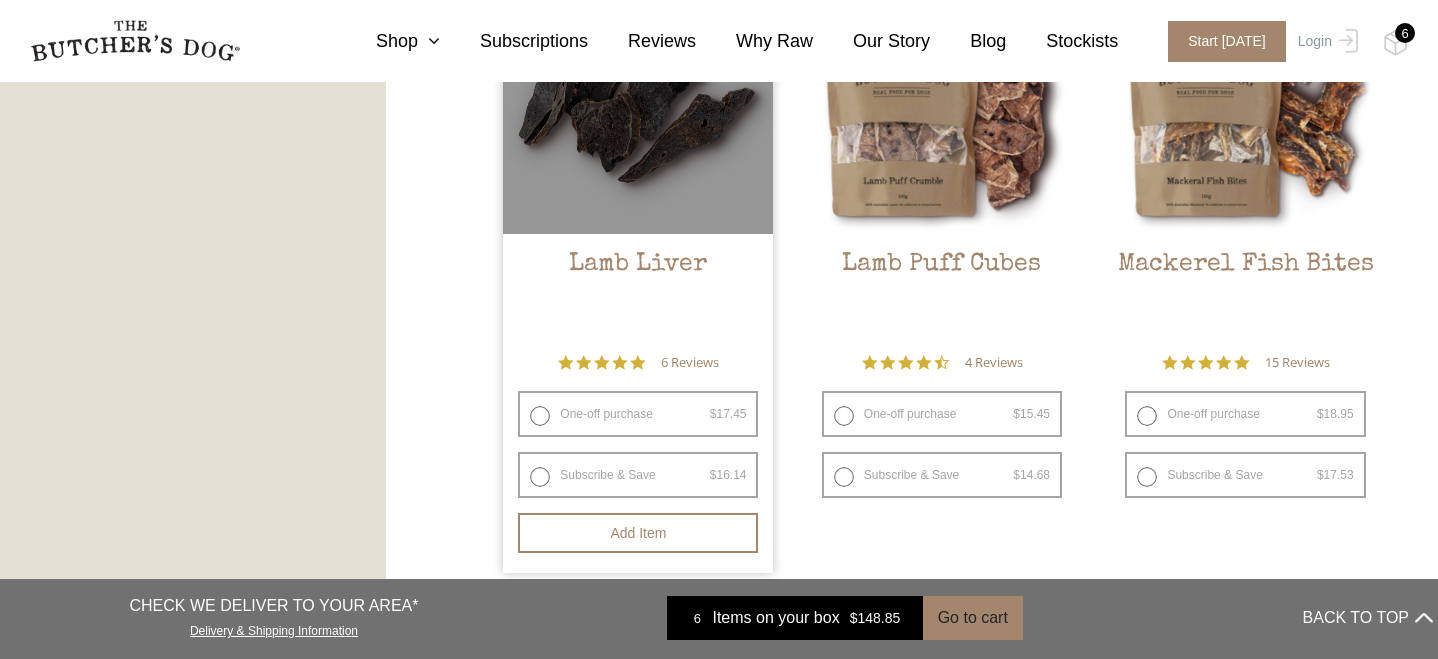 scroll, scrollTop: 2530, scrollLeft: 0, axis: vertical 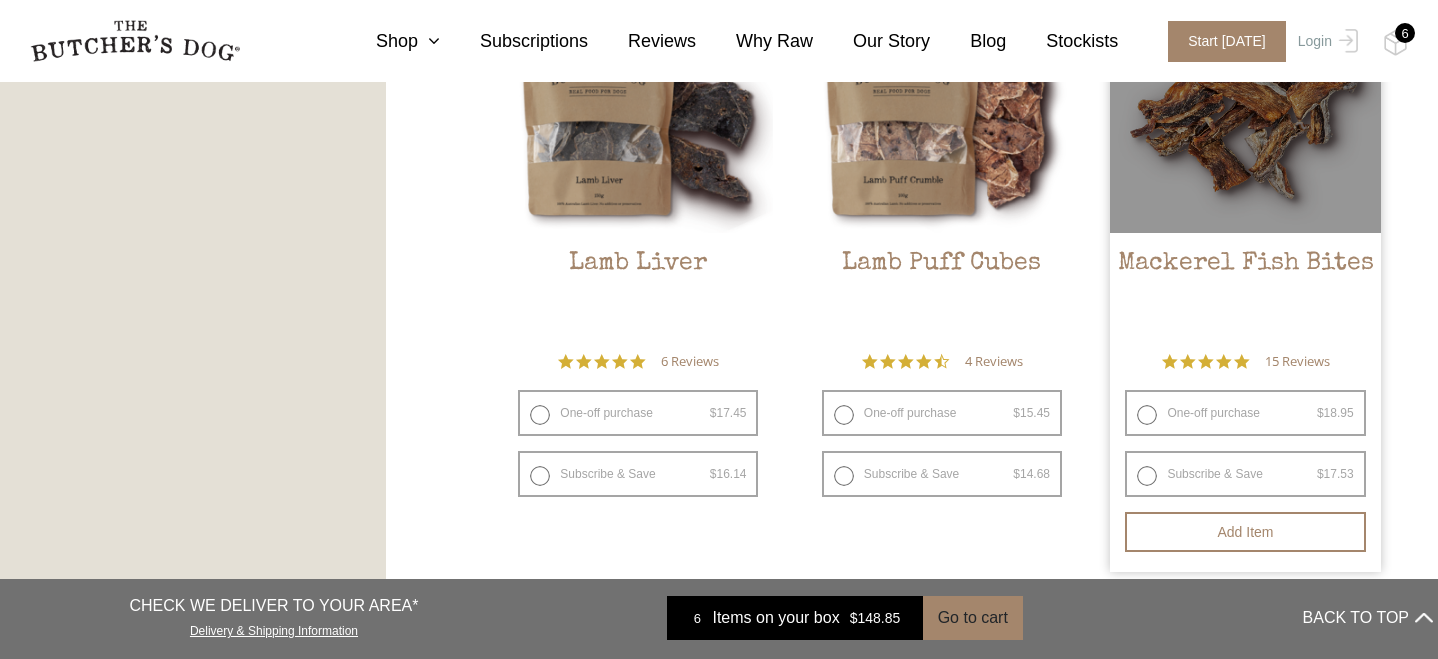 click on "One-off purchase  $ 18.95   —  or subscribe and save    7.5%" at bounding box center [1245, 413] 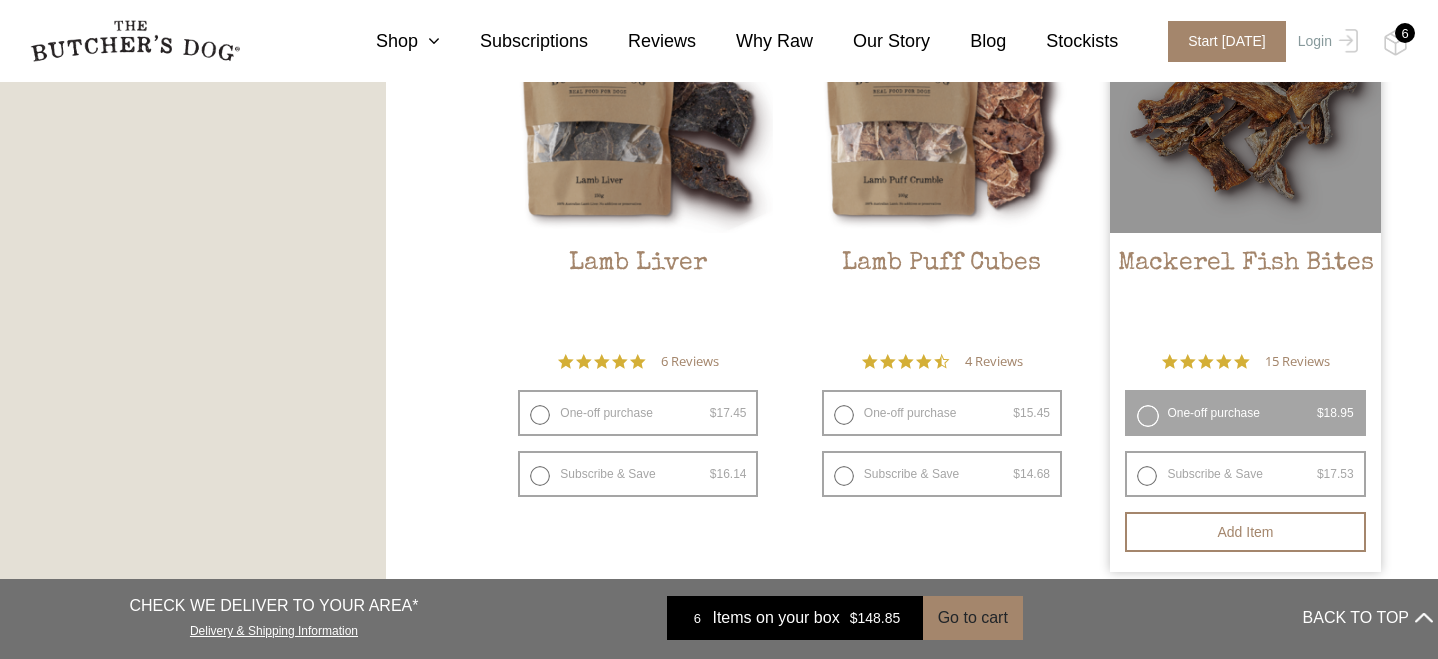 radio on "false" 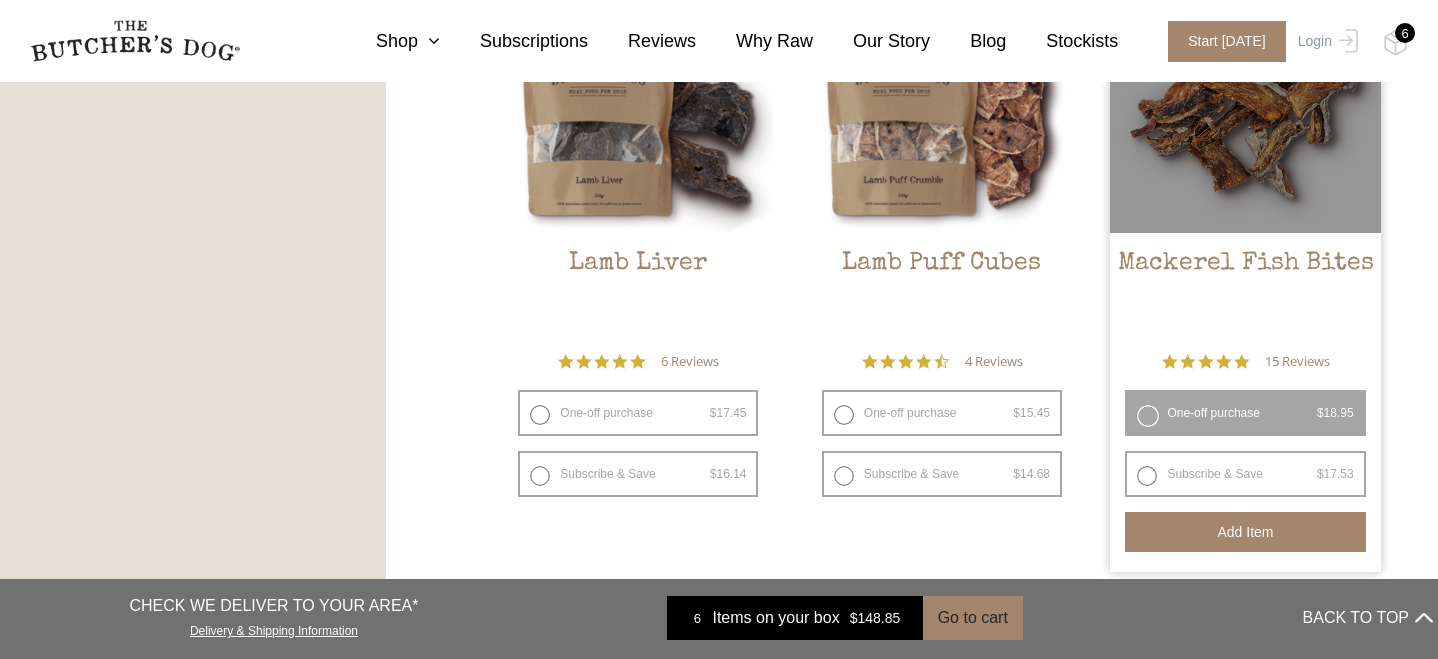 click on "Add item" at bounding box center (1245, 532) 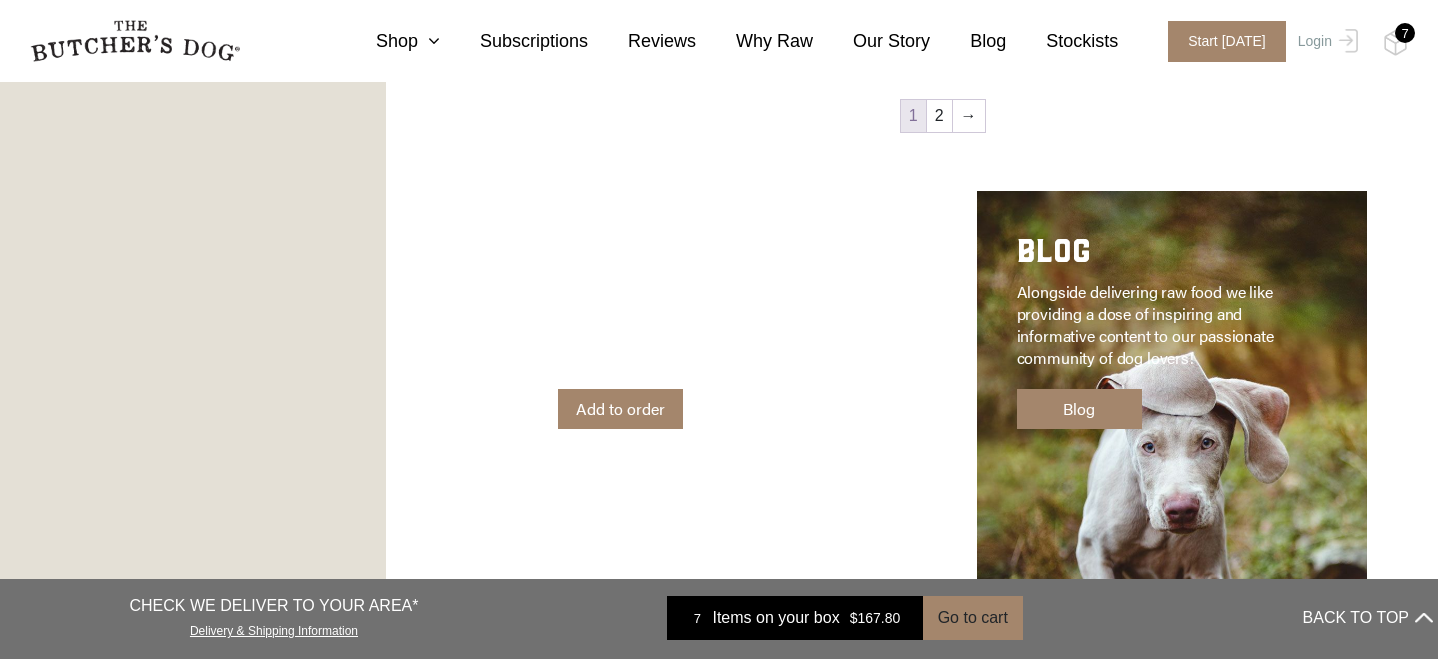scroll, scrollTop: 3080, scrollLeft: 0, axis: vertical 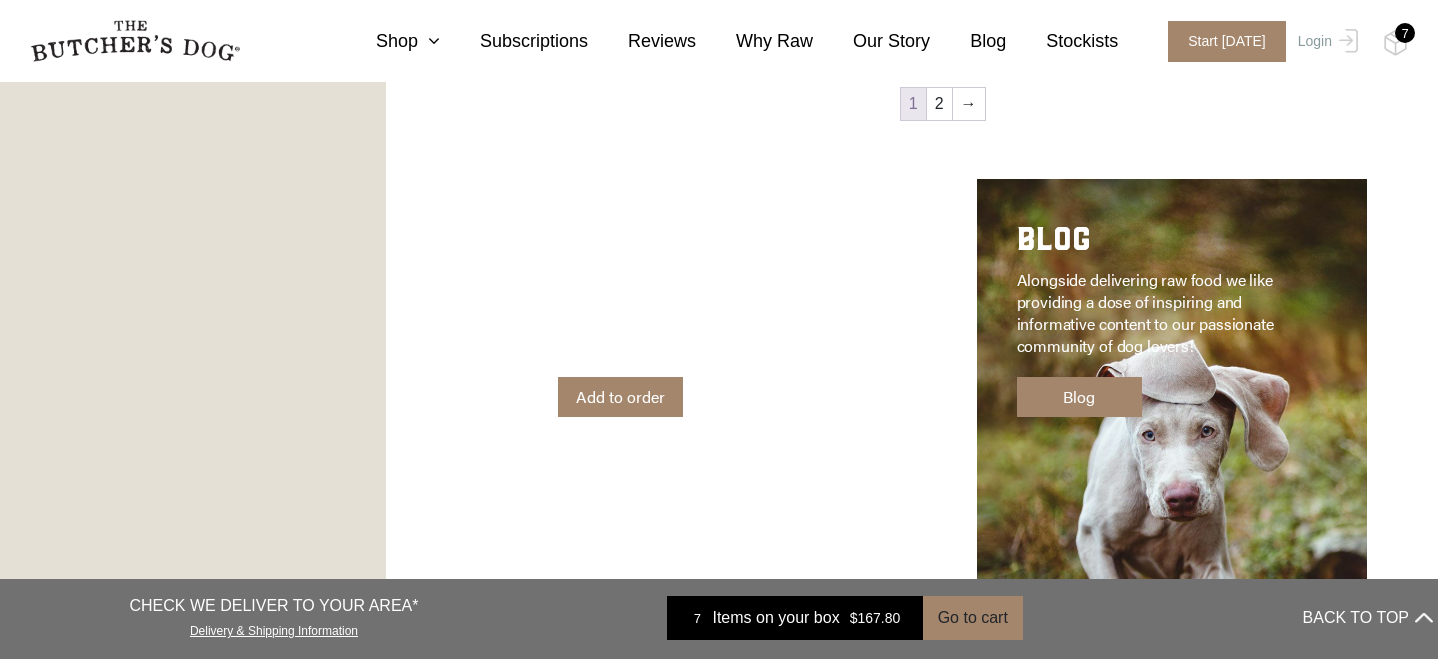 click on "7" at bounding box center [1405, 33] 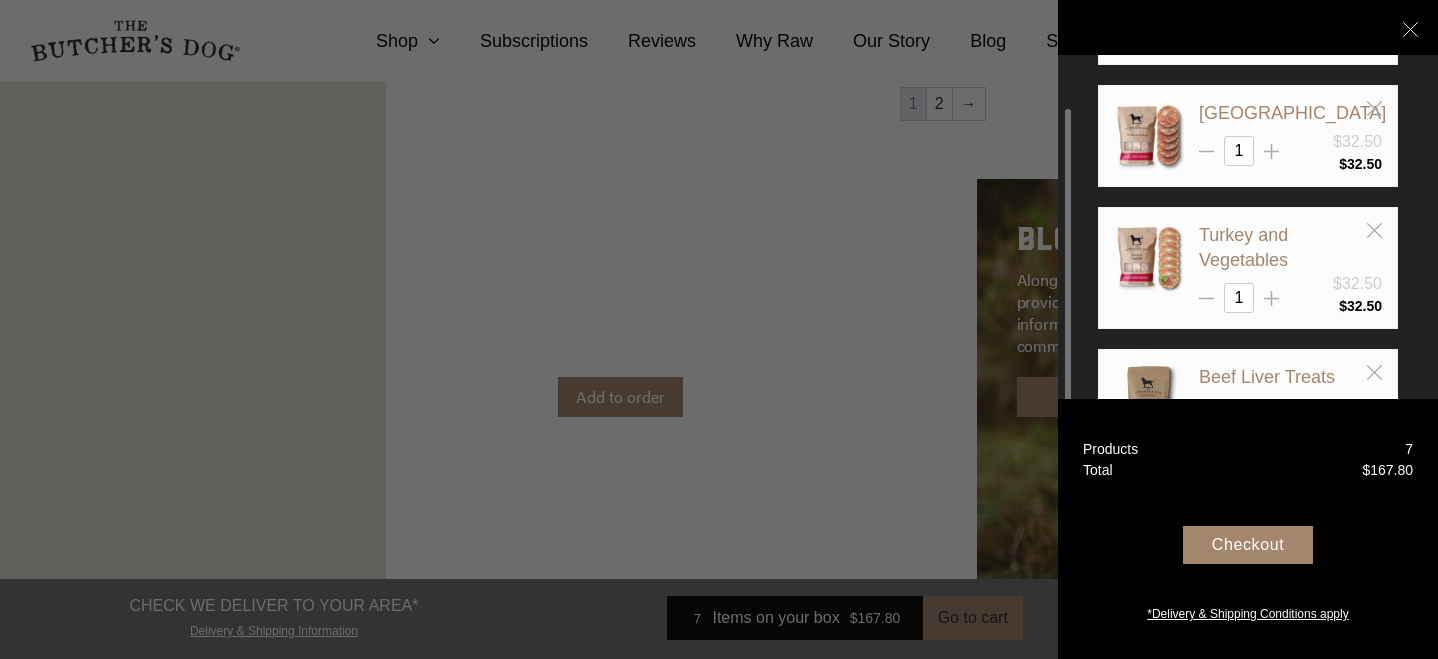 scroll, scrollTop: 475, scrollLeft: 0, axis: vertical 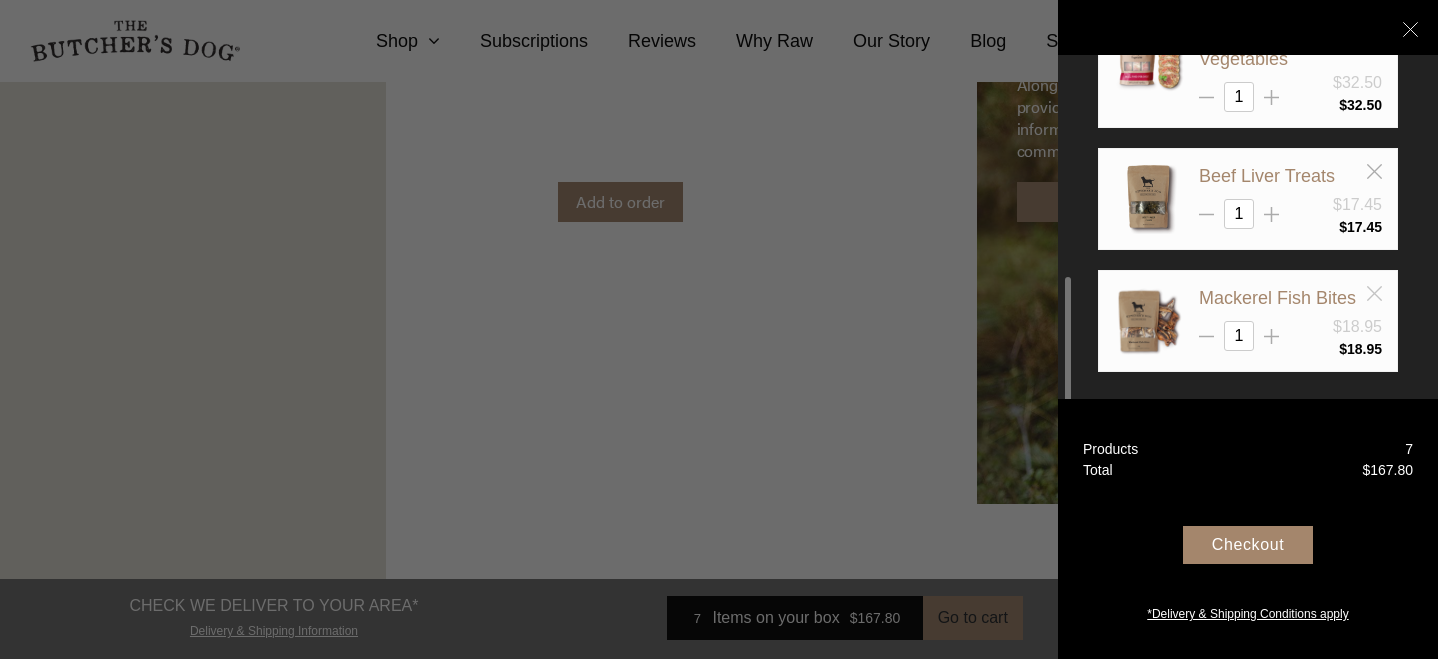click 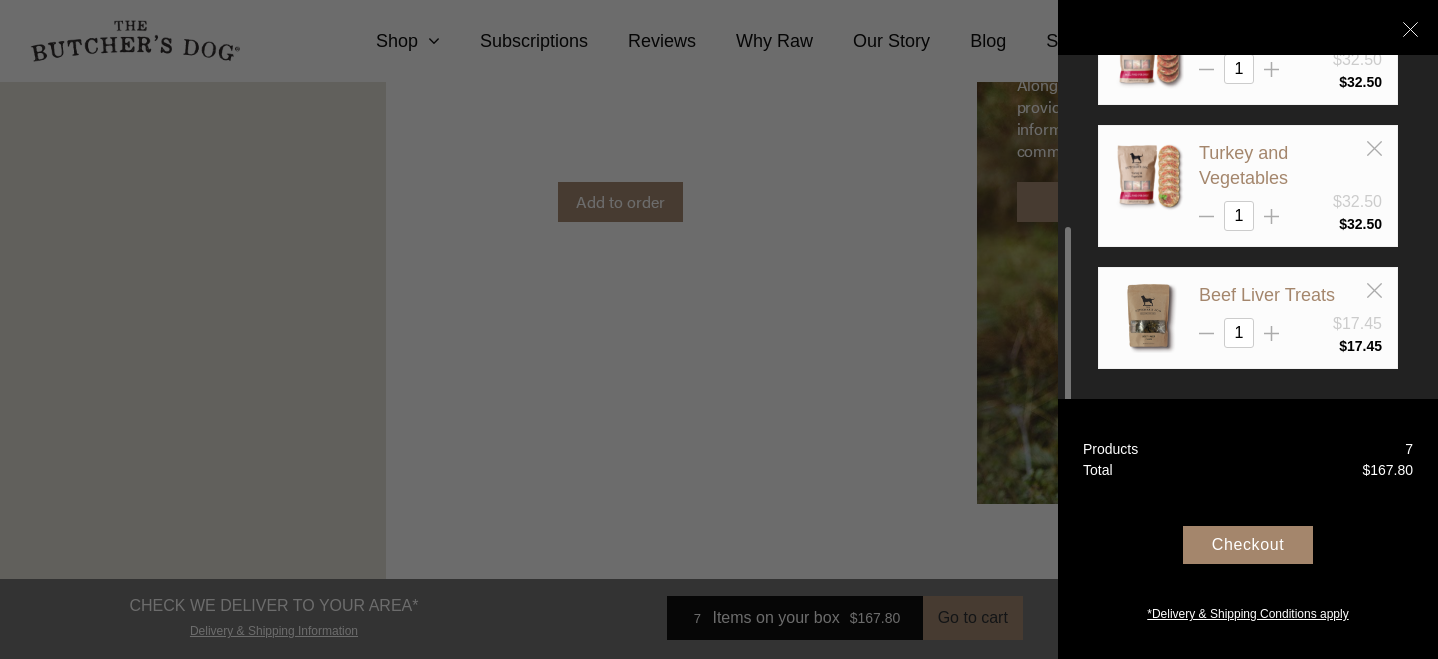 scroll, scrollTop: 353, scrollLeft: 0, axis: vertical 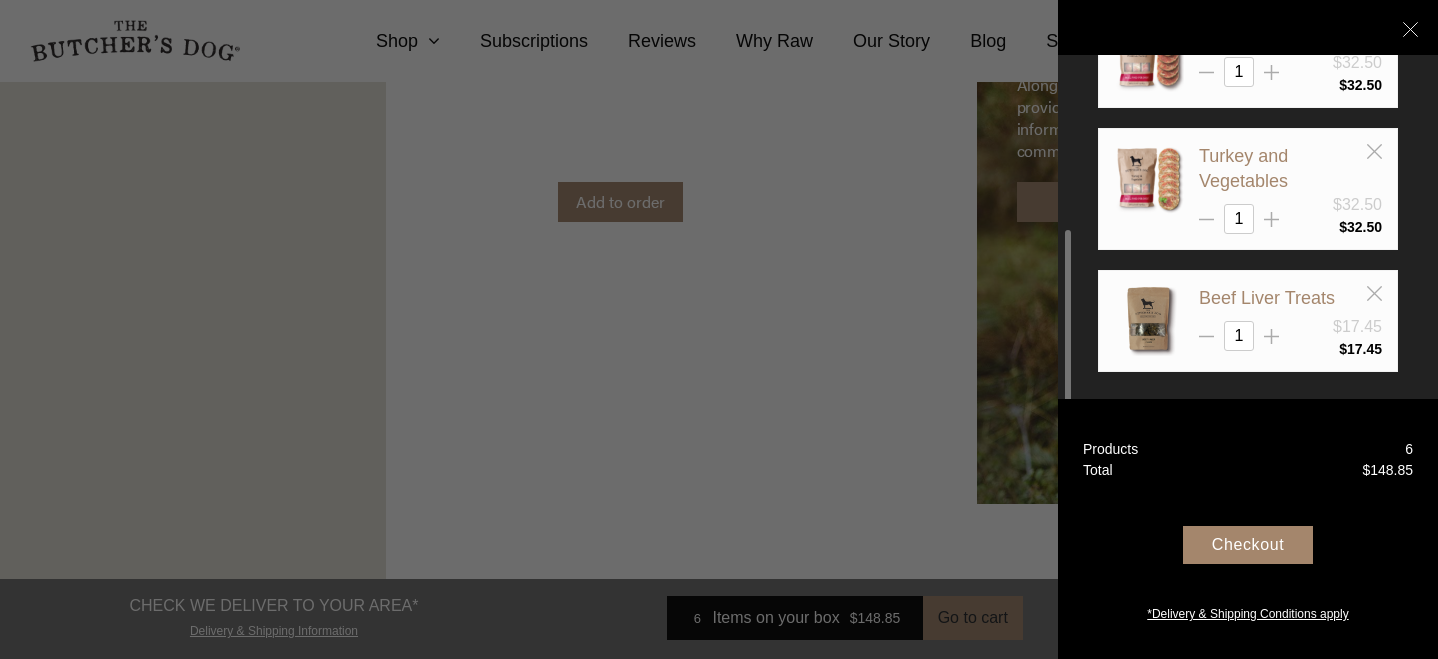 click on "Checkout" at bounding box center (1248, 545) 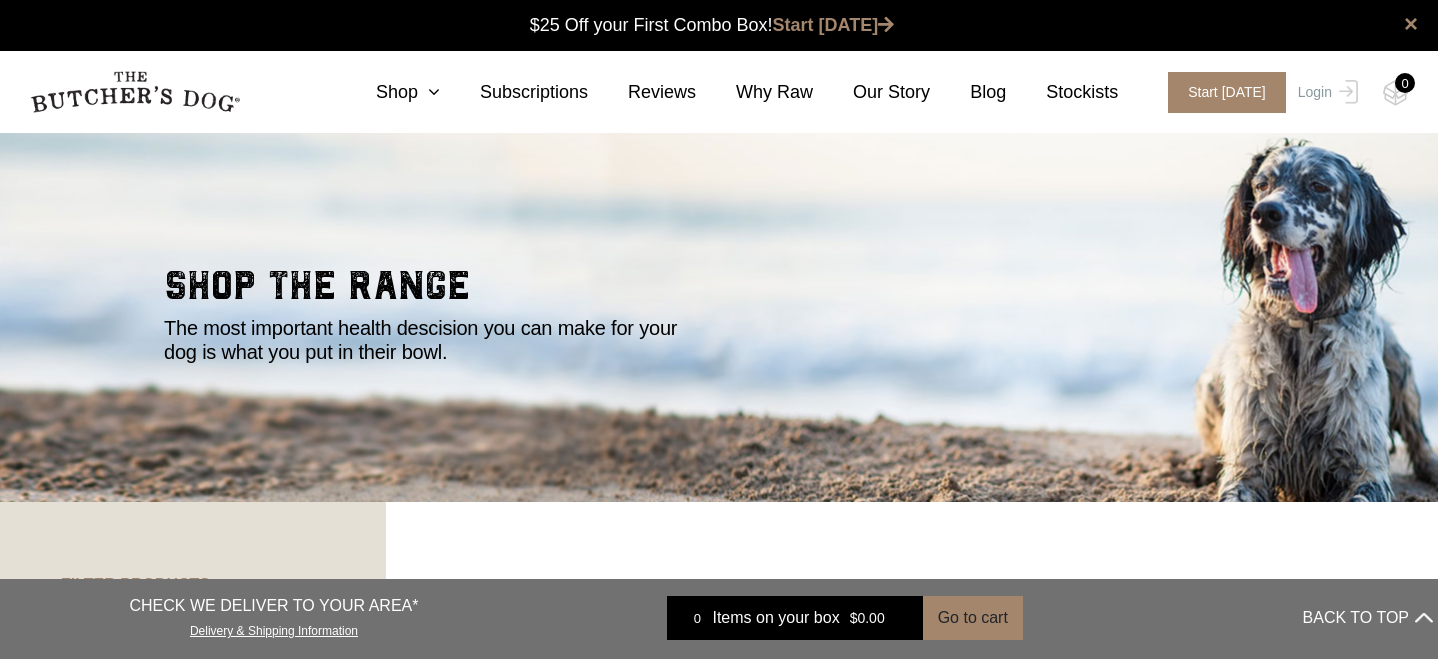 scroll, scrollTop: 1, scrollLeft: 0, axis: vertical 